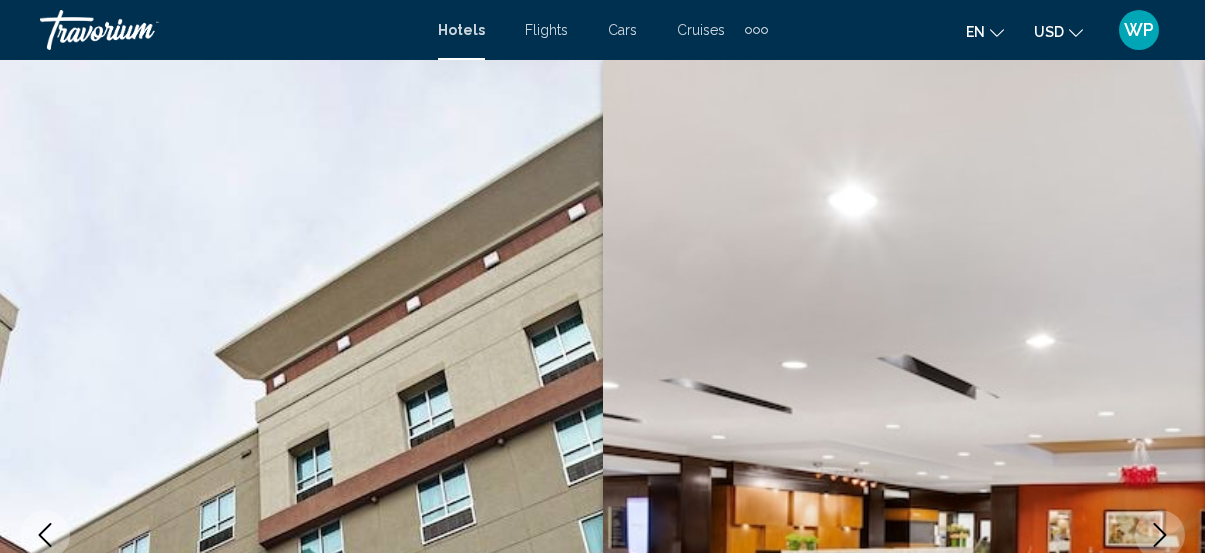 scroll, scrollTop: 2181, scrollLeft: 0, axis: vertical 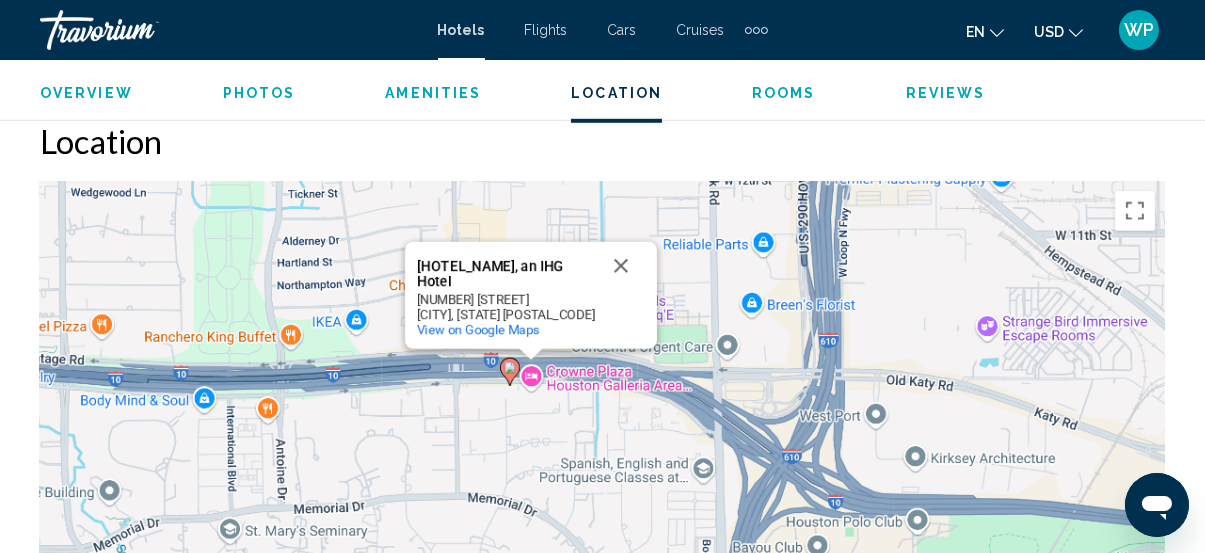 click on "Amenities" at bounding box center [433, 93] 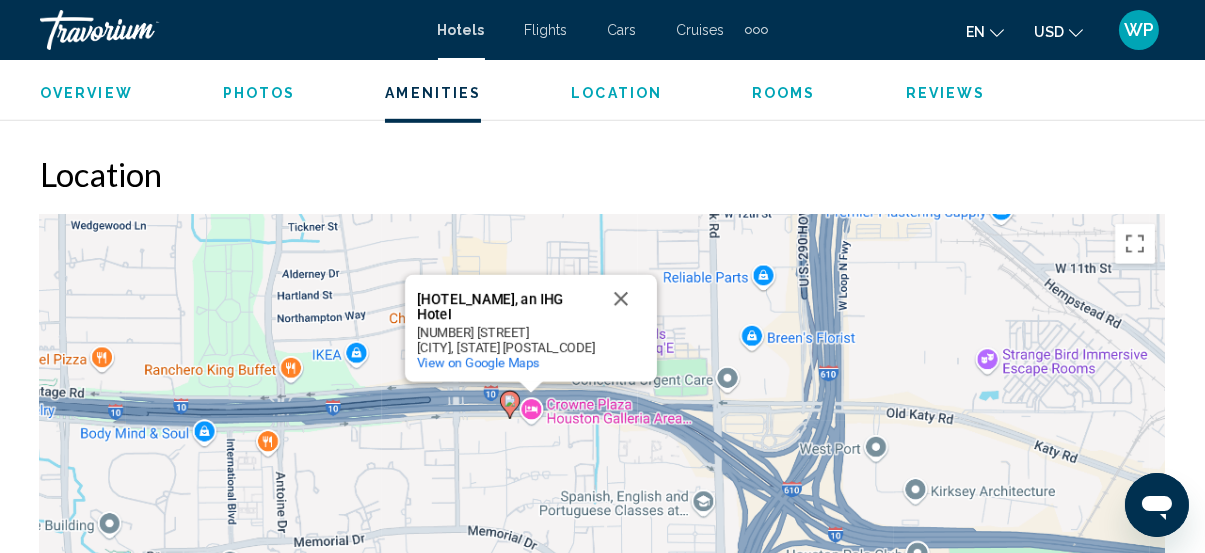 scroll, scrollTop: 1943, scrollLeft: 0, axis: vertical 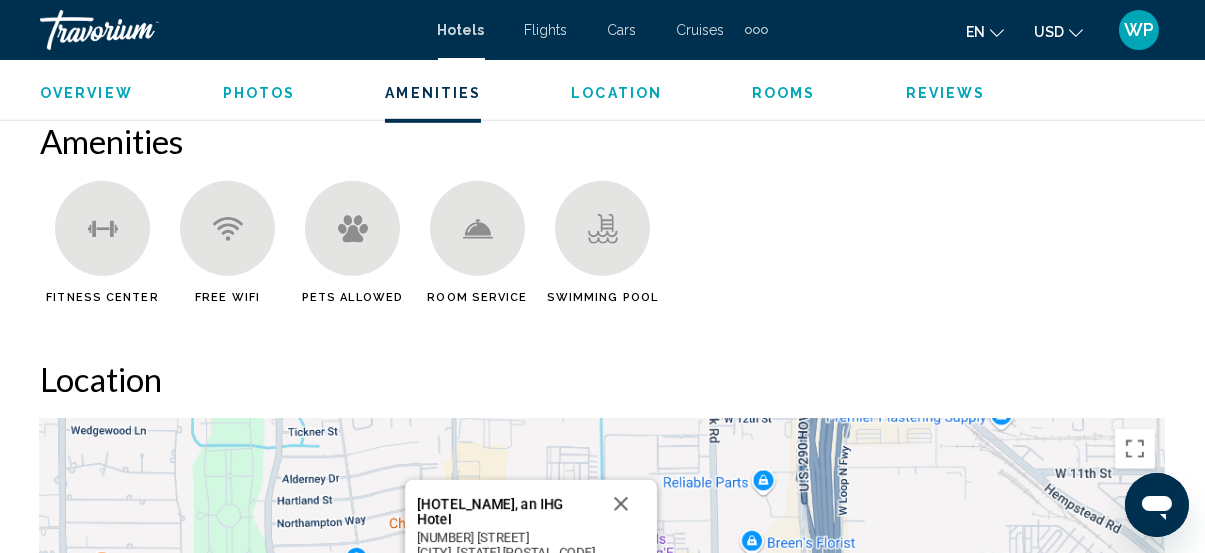 click on "Rooms" at bounding box center [784, 93] 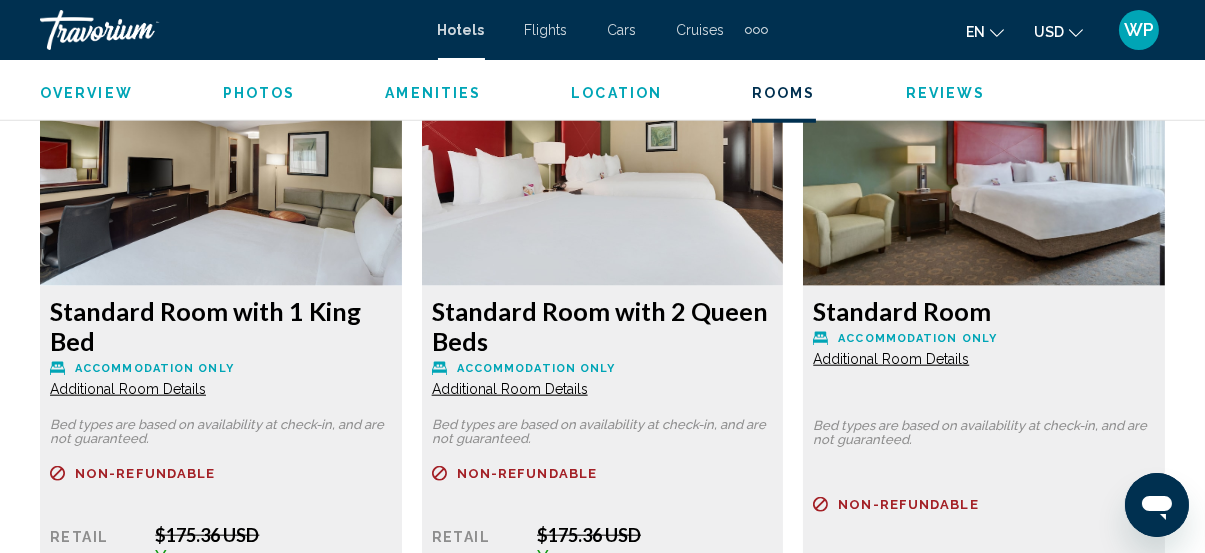 scroll, scrollTop: 3245, scrollLeft: 0, axis: vertical 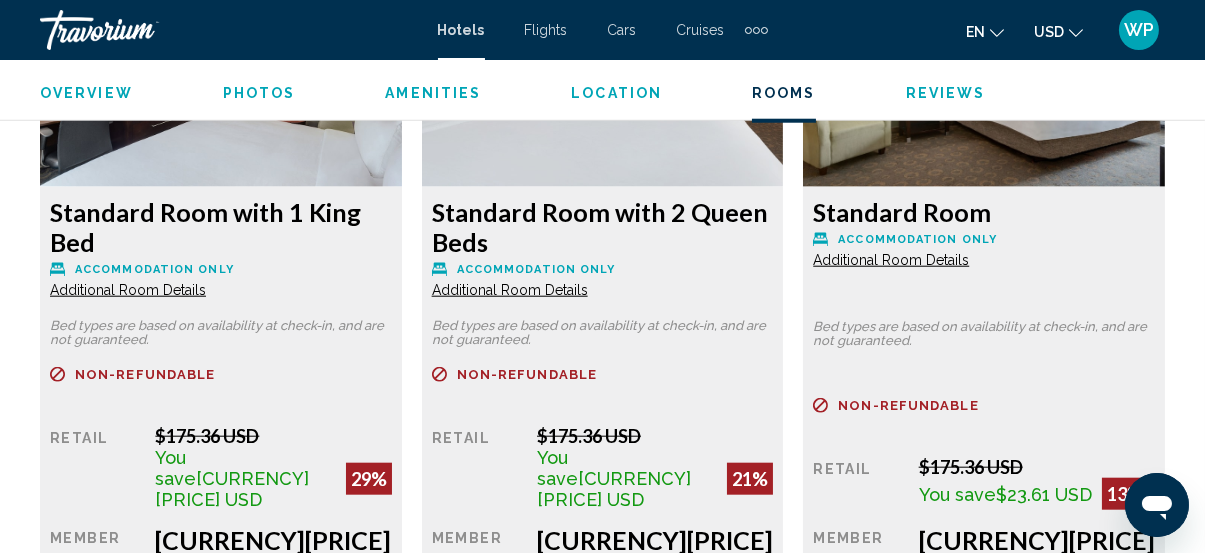 click on "Additional Room Details" at bounding box center [128, 290] 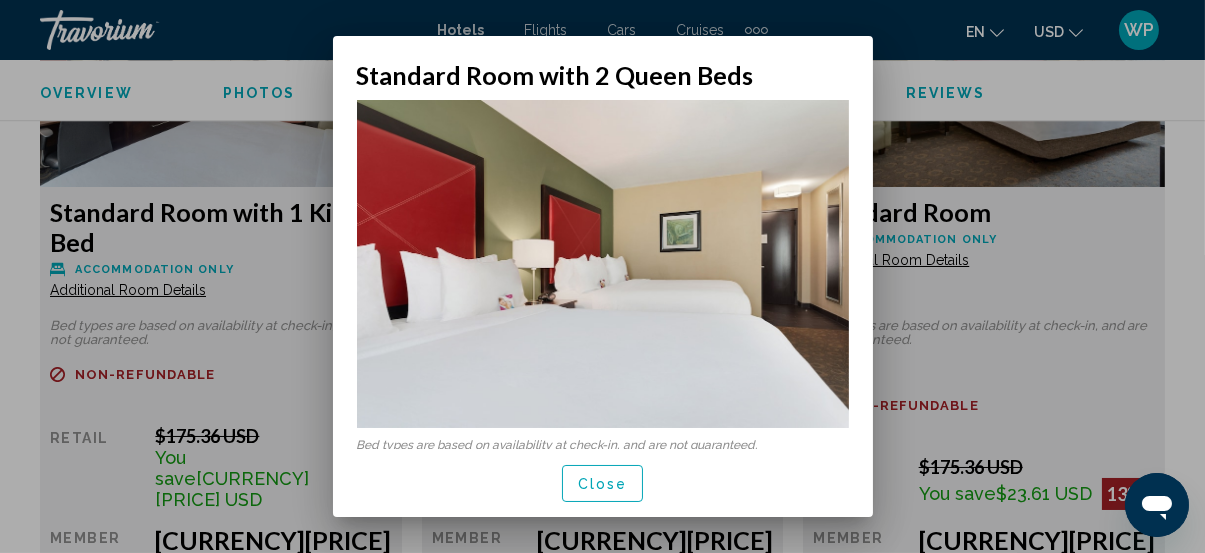 scroll, scrollTop: 0, scrollLeft: 0, axis: both 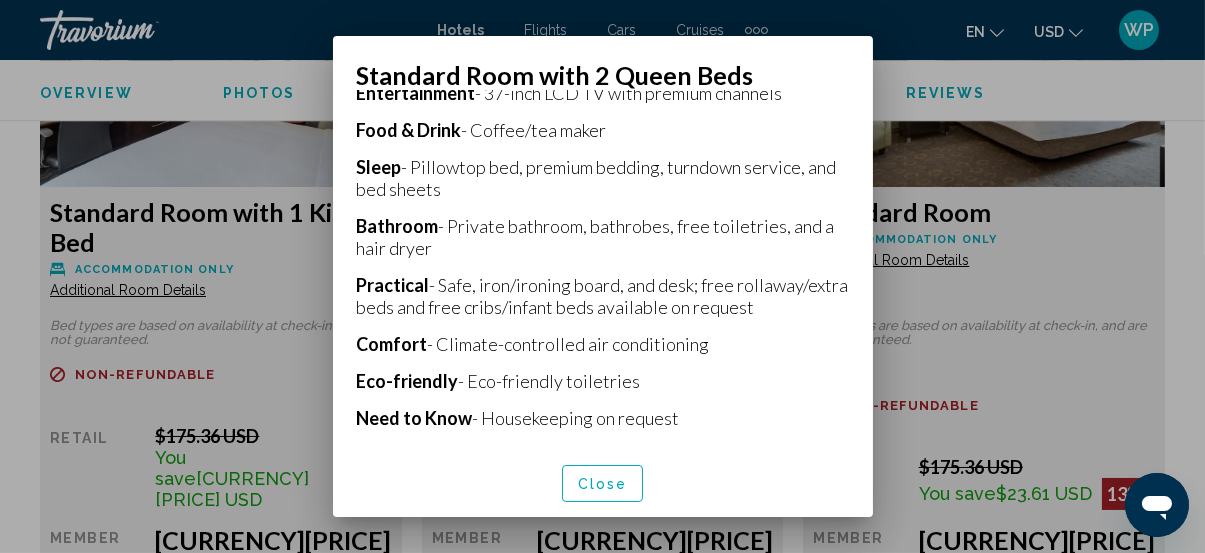 click on "Close" at bounding box center [603, 483] 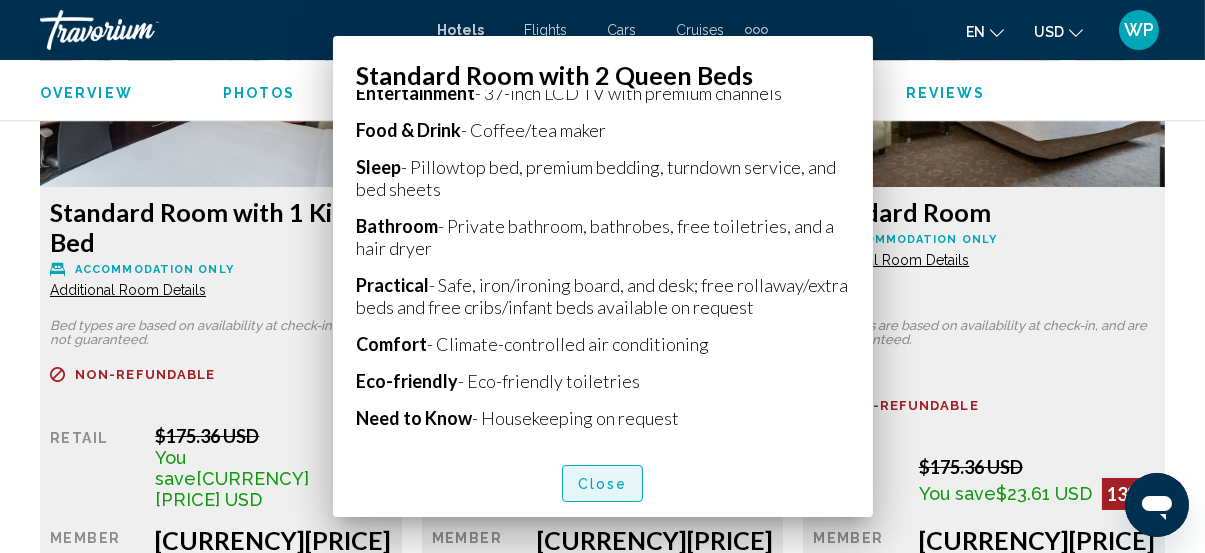 scroll, scrollTop: 3245, scrollLeft: 0, axis: vertical 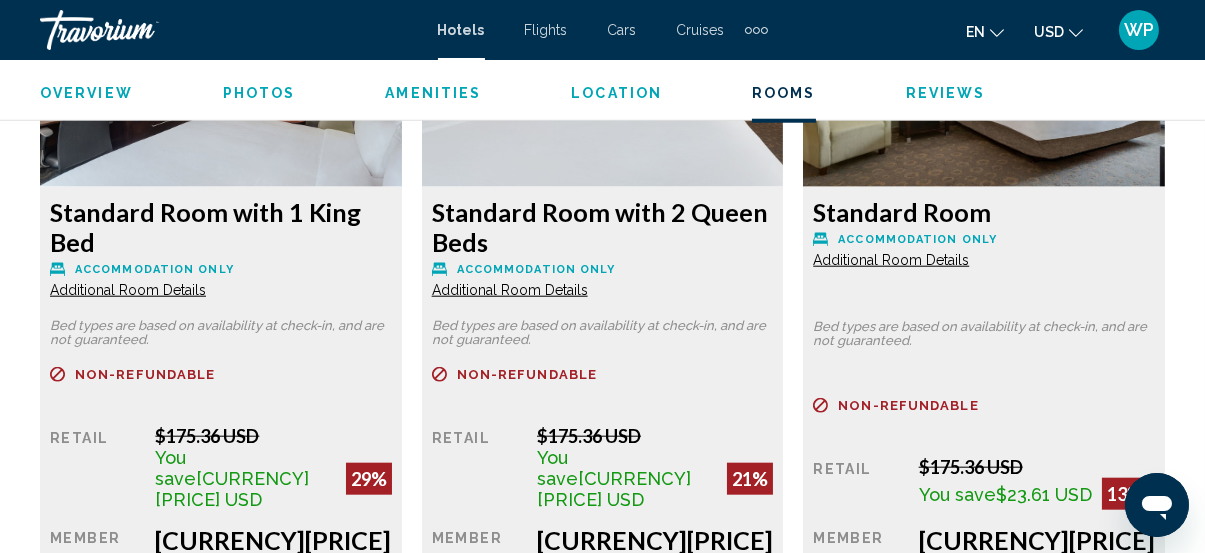 click on "Additional Room Details" at bounding box center (128, 290) 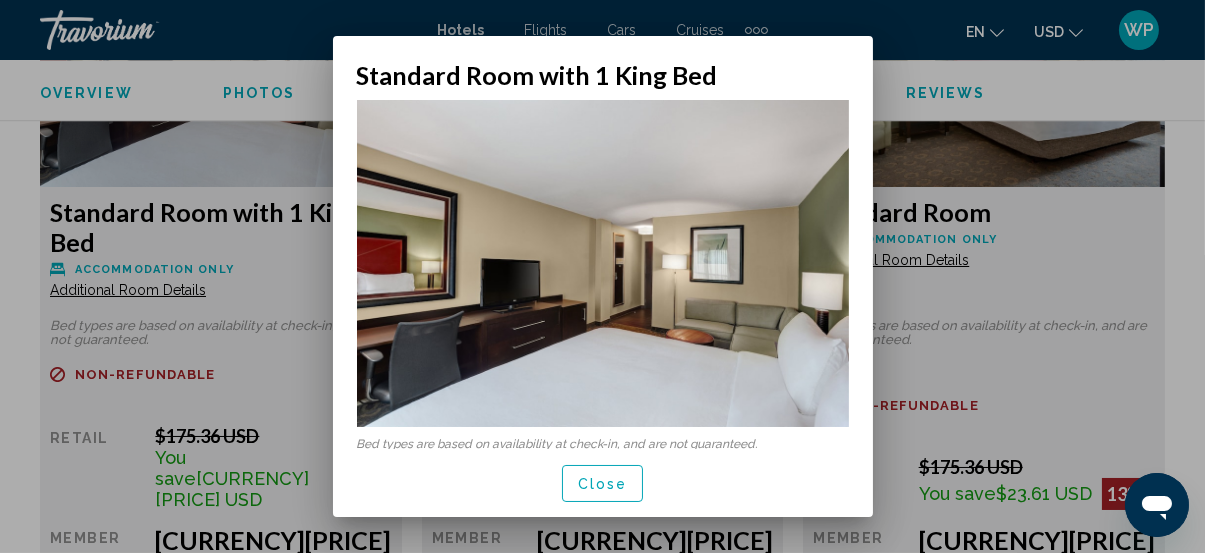 scroll, scrollTop: 0, scrollLeft: 0, axis: both 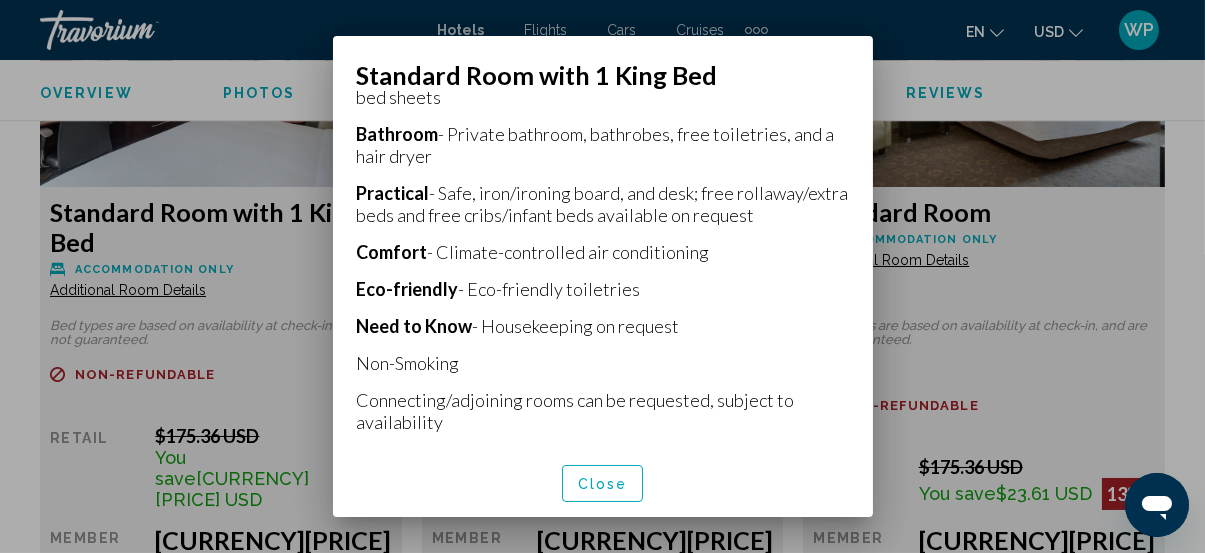 click on "Close" at bounding box center [603, 484] 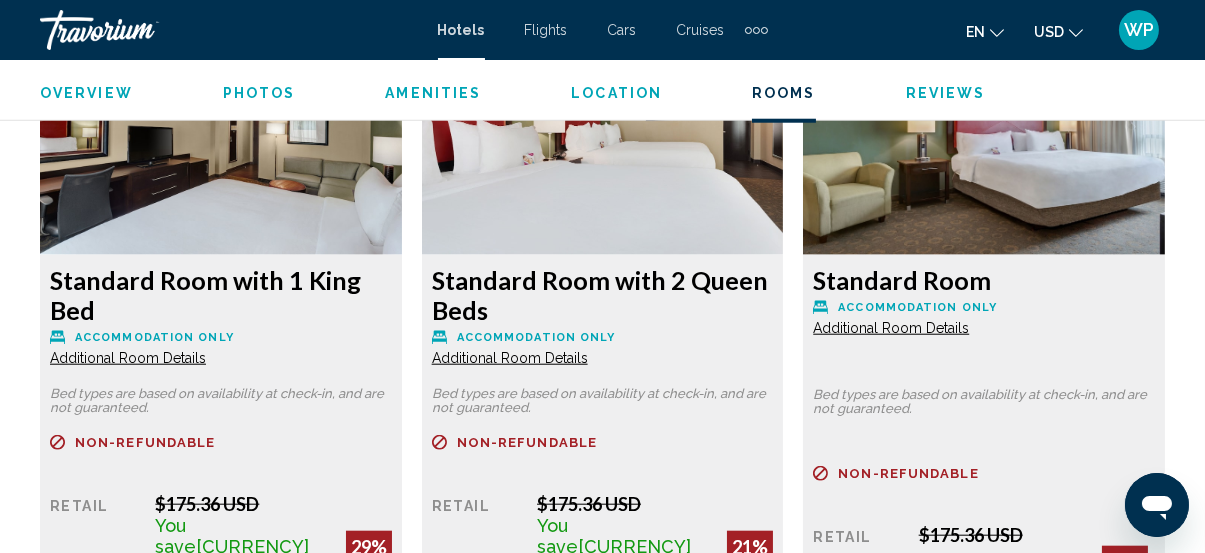 scroll, scrollTop: 3063, scrollLeft: 0, axis: vertical 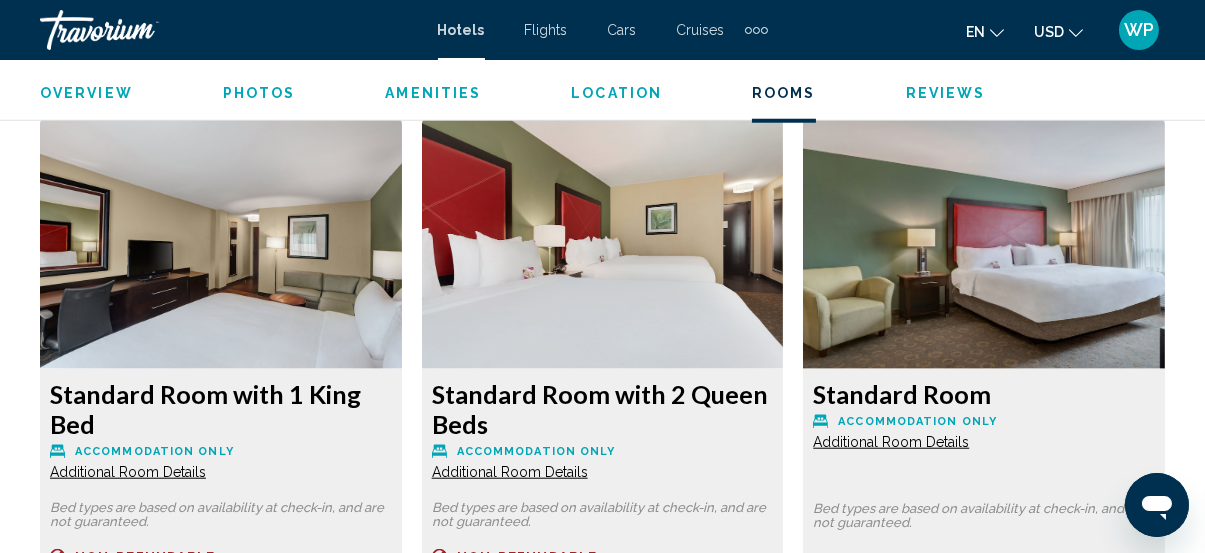 click on "Photos" at bounding box center [259, 93] 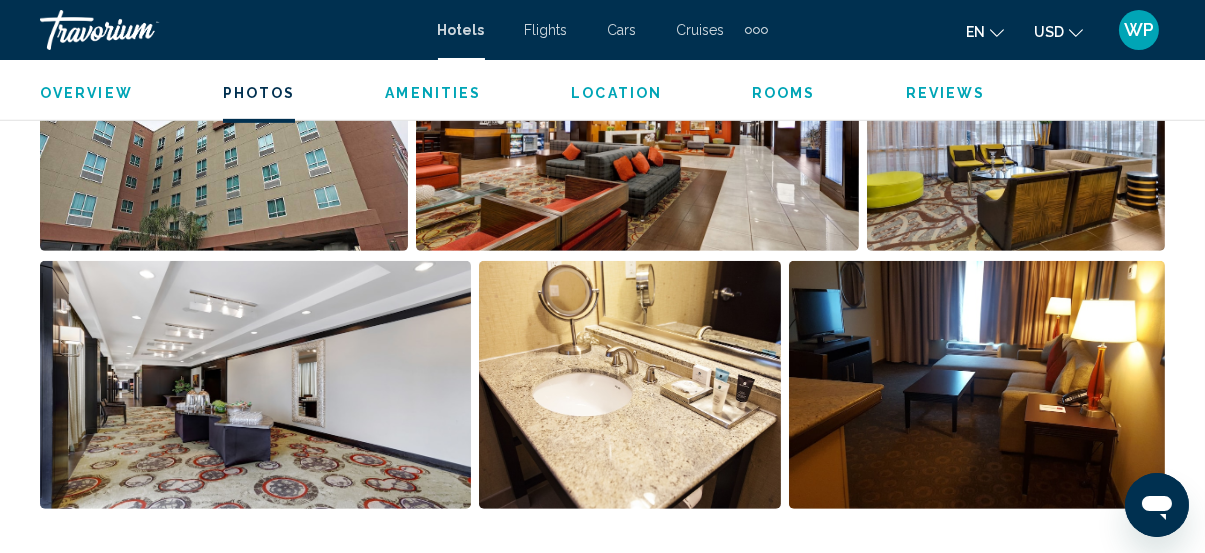scroll, scrollTop: 1509, scrollLeft: 0, axis: vertical 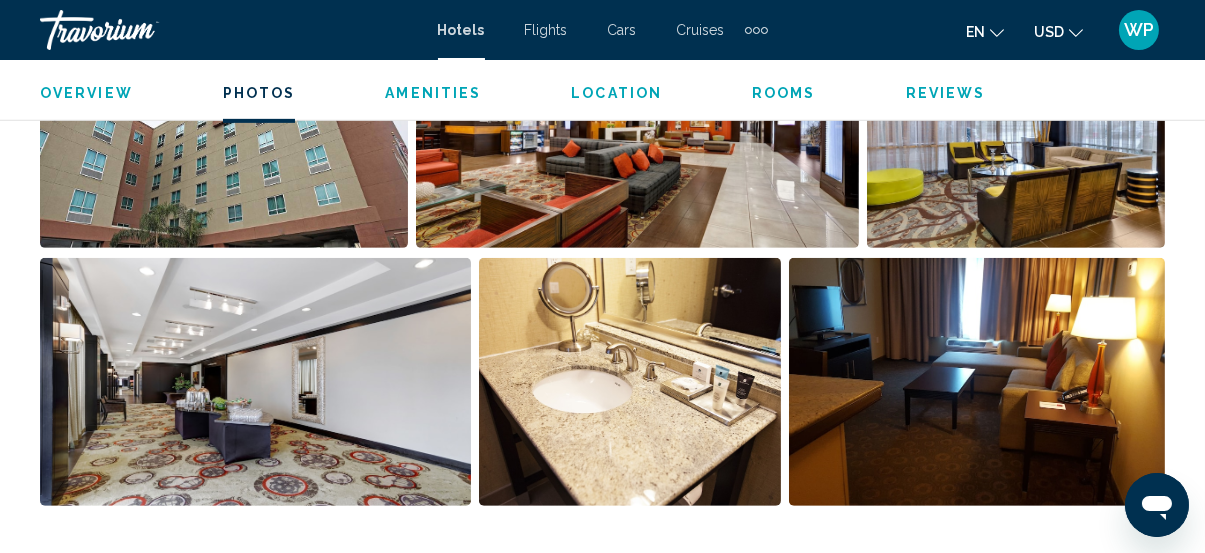 click at bounding box center (629, 382) 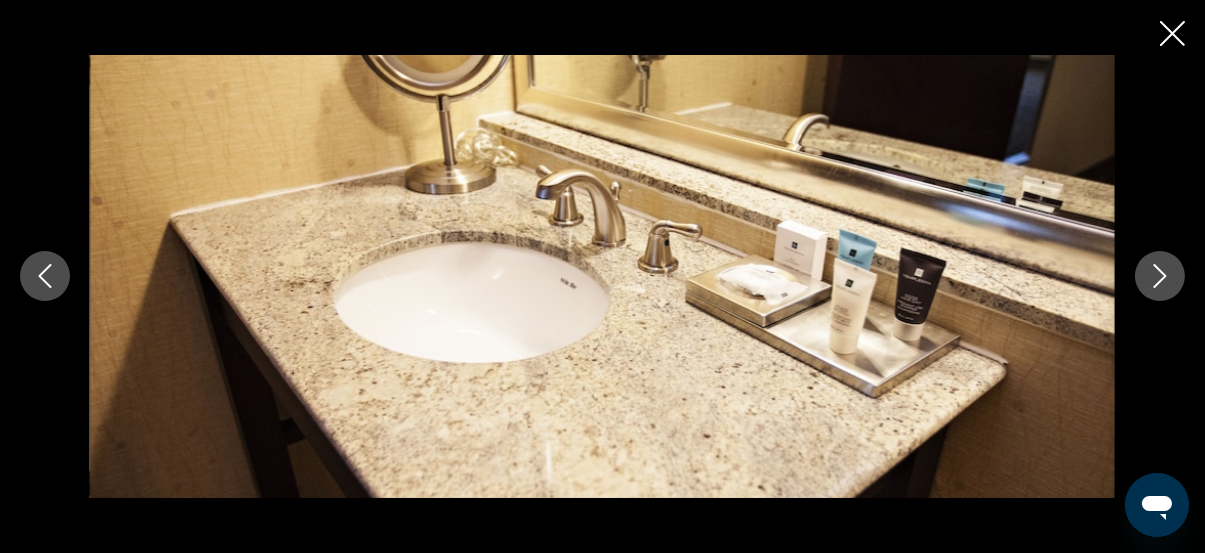 click 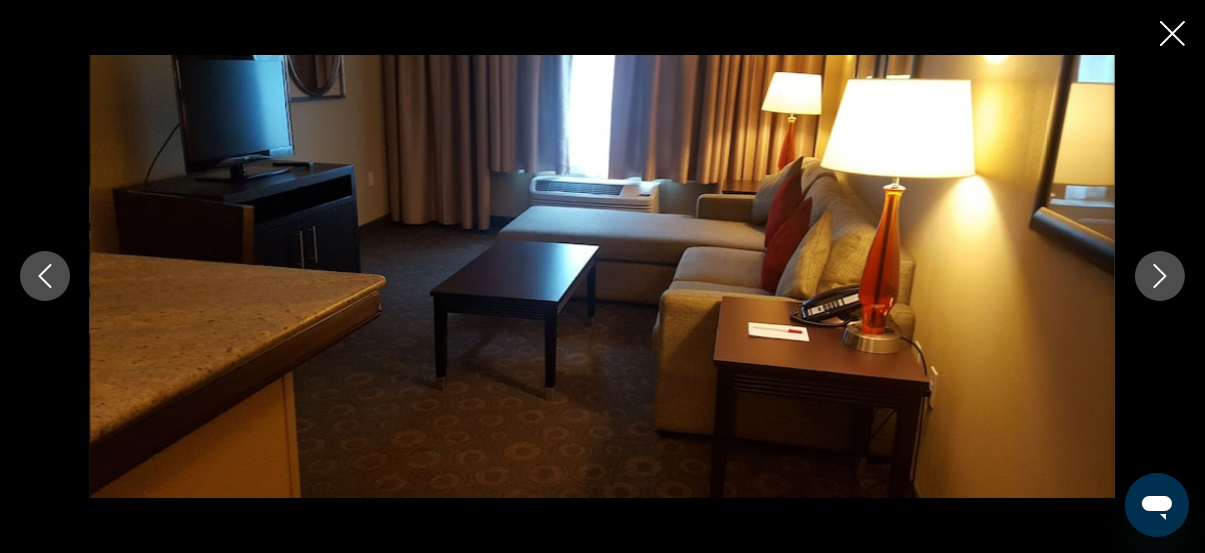 click 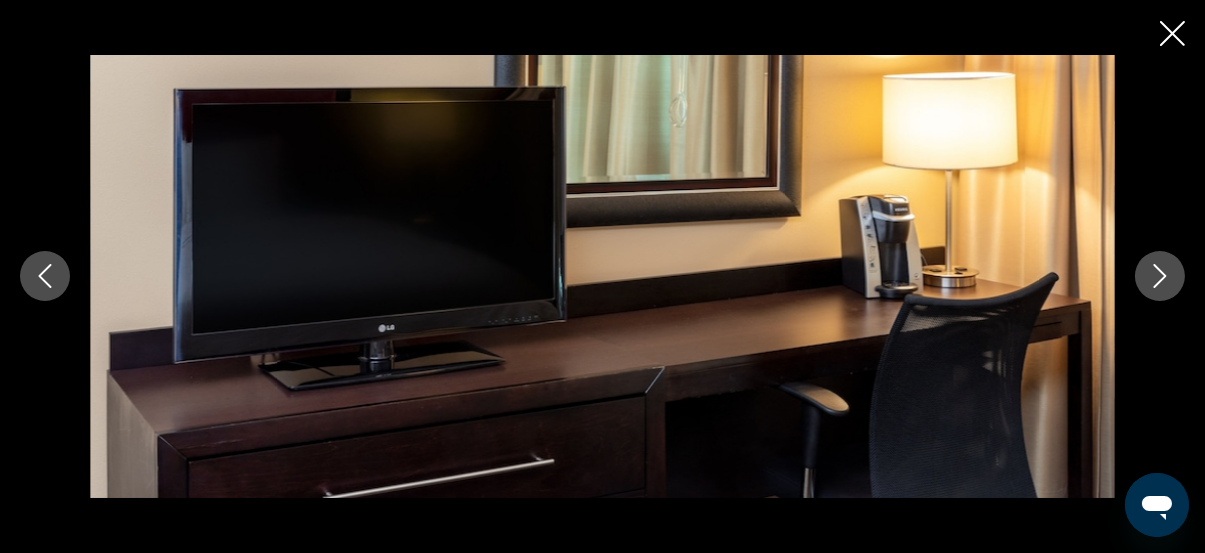 click 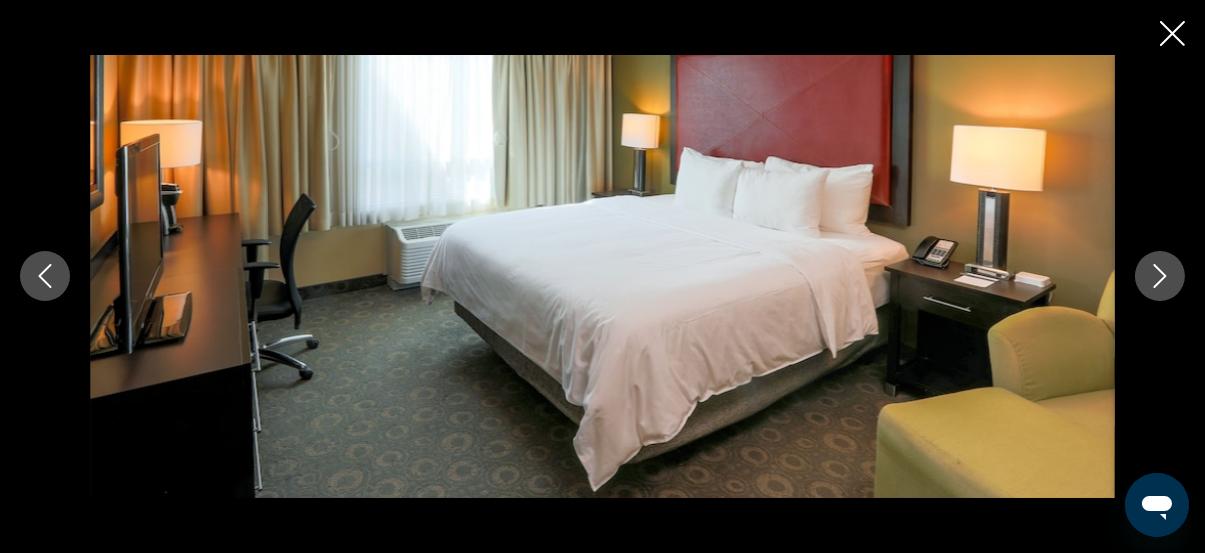 click 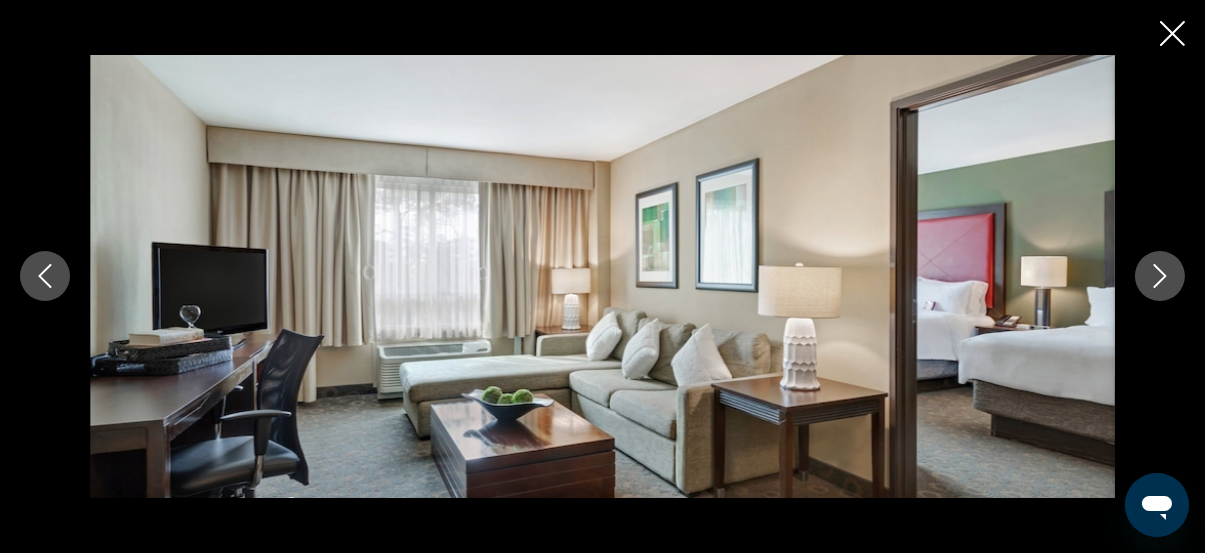 scroll, scrollTop: 1964, scrollLeft: 0, axis: vertical 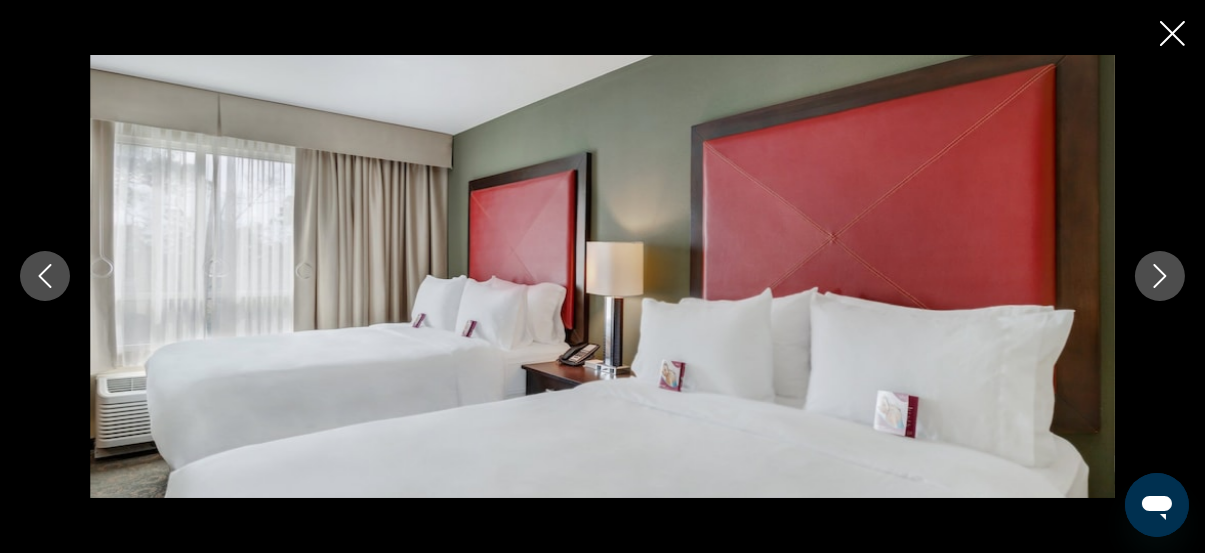 click 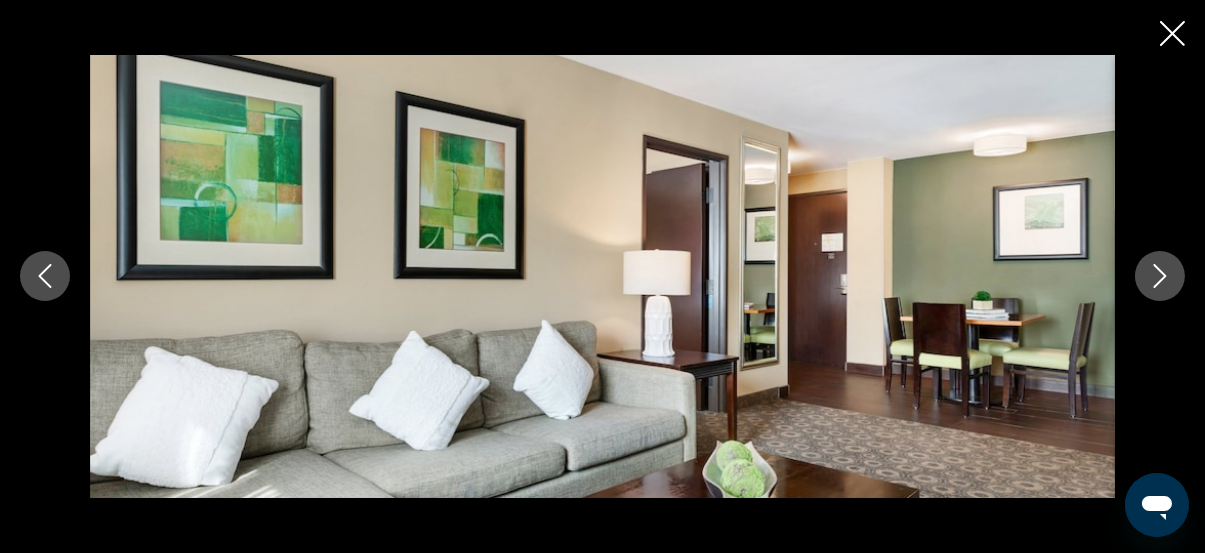 click 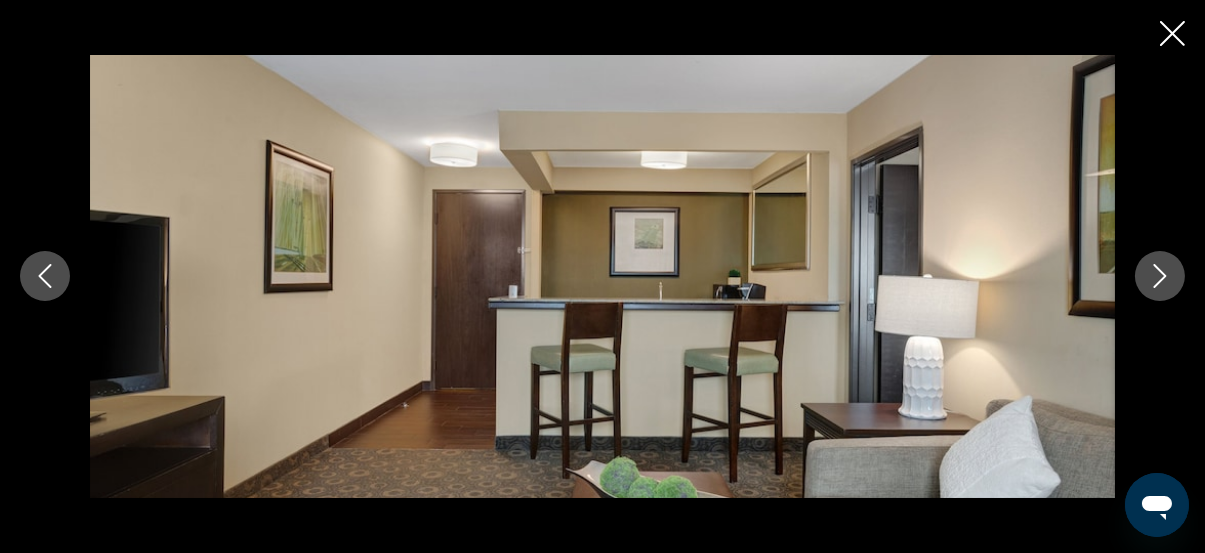 click 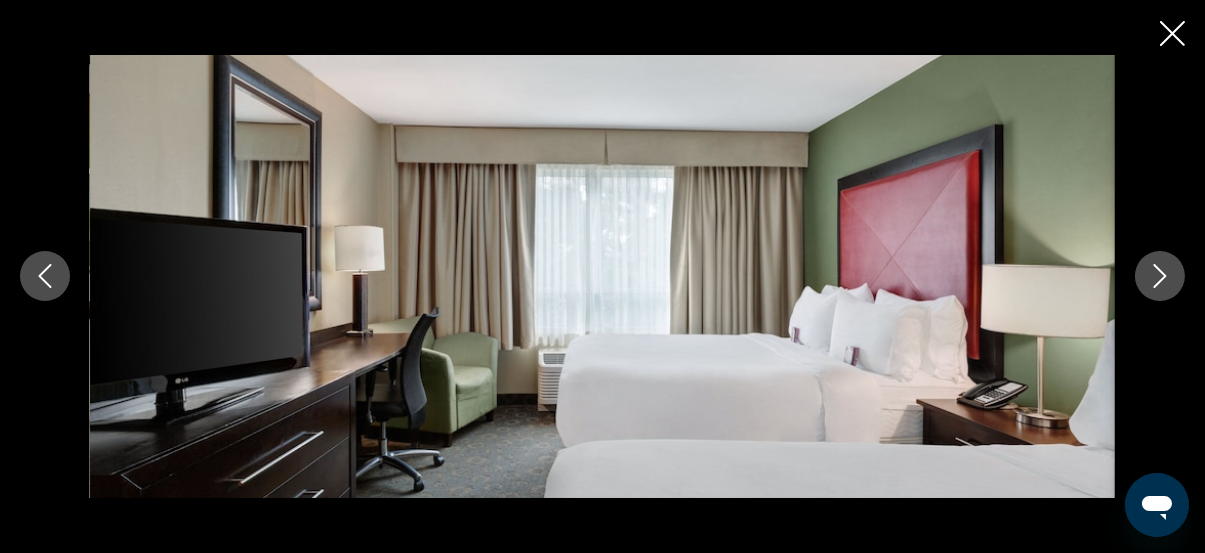 click at bounding box center [45, 276] 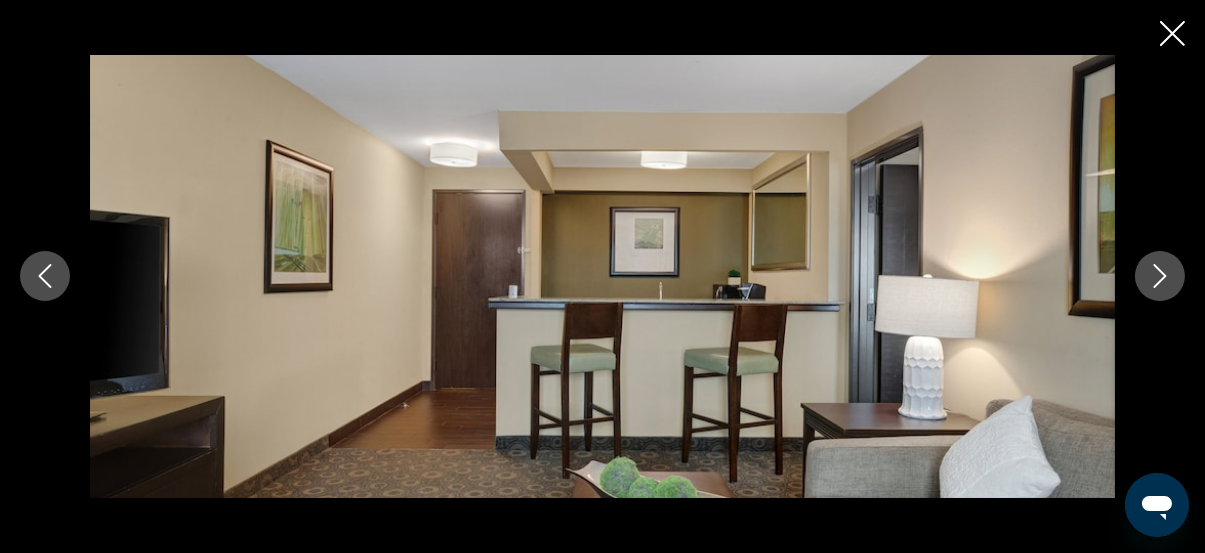 click 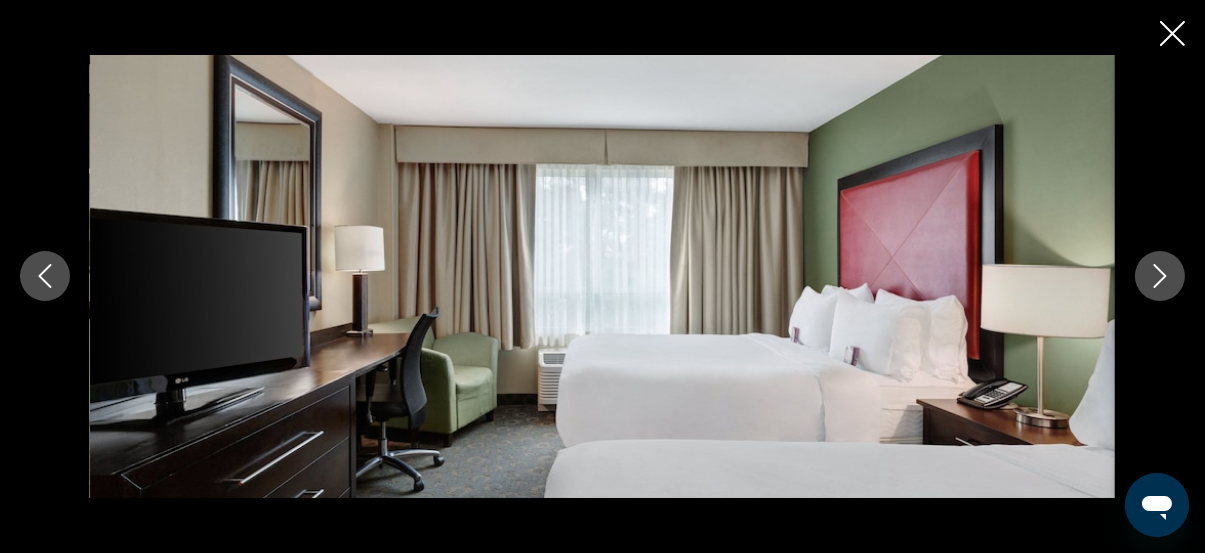 click 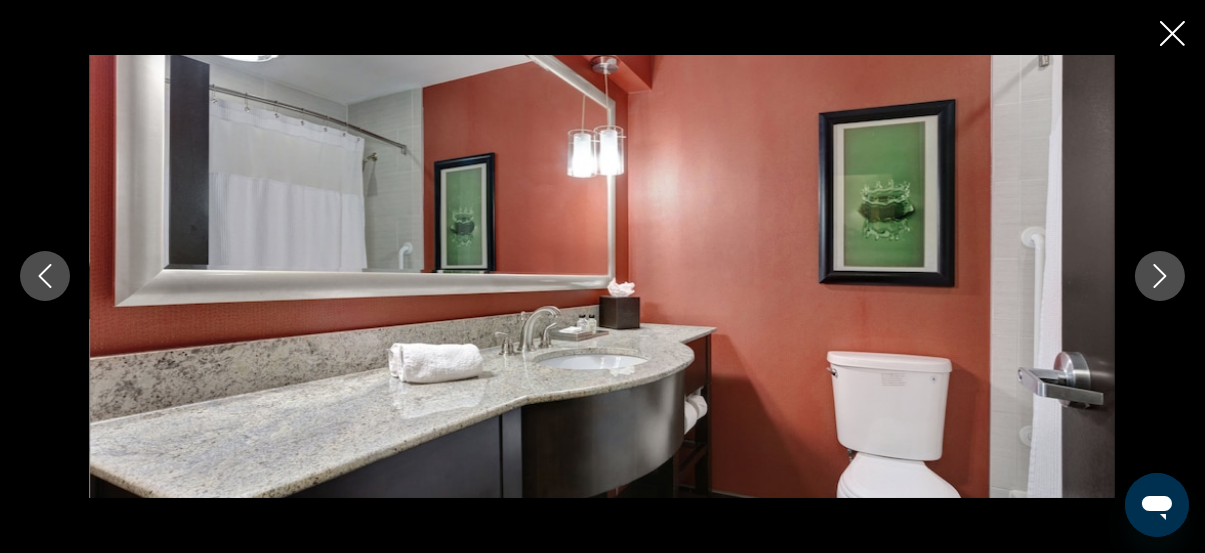 click 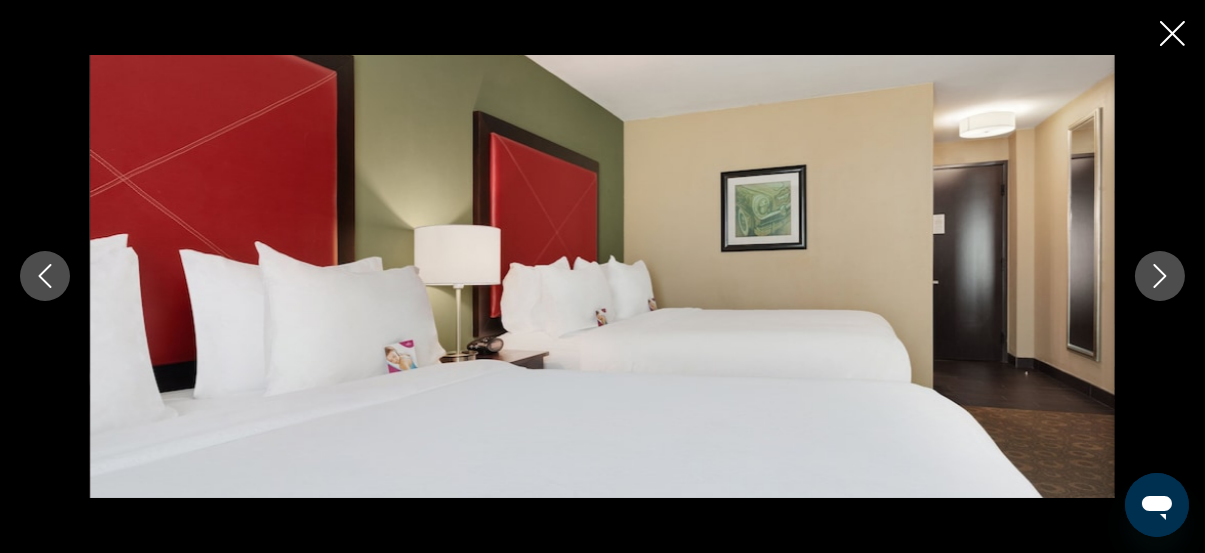 click 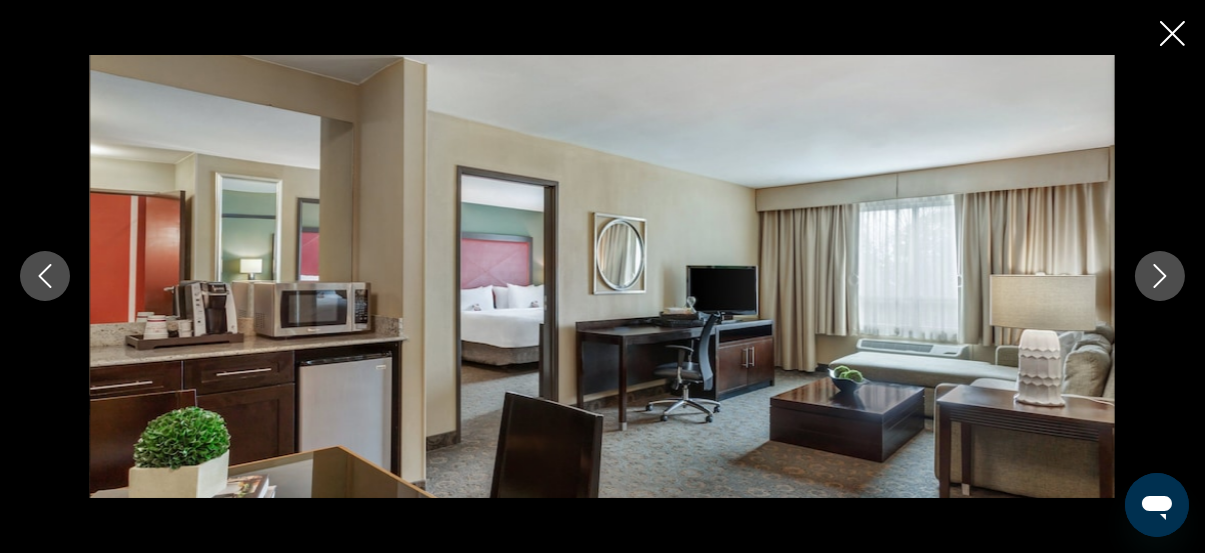 click 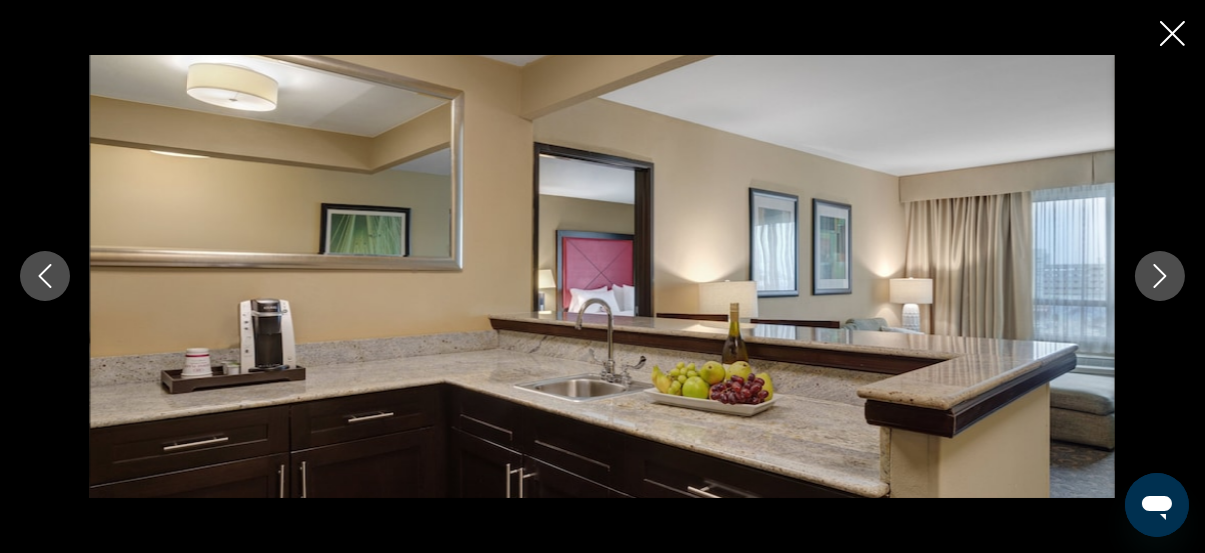 click 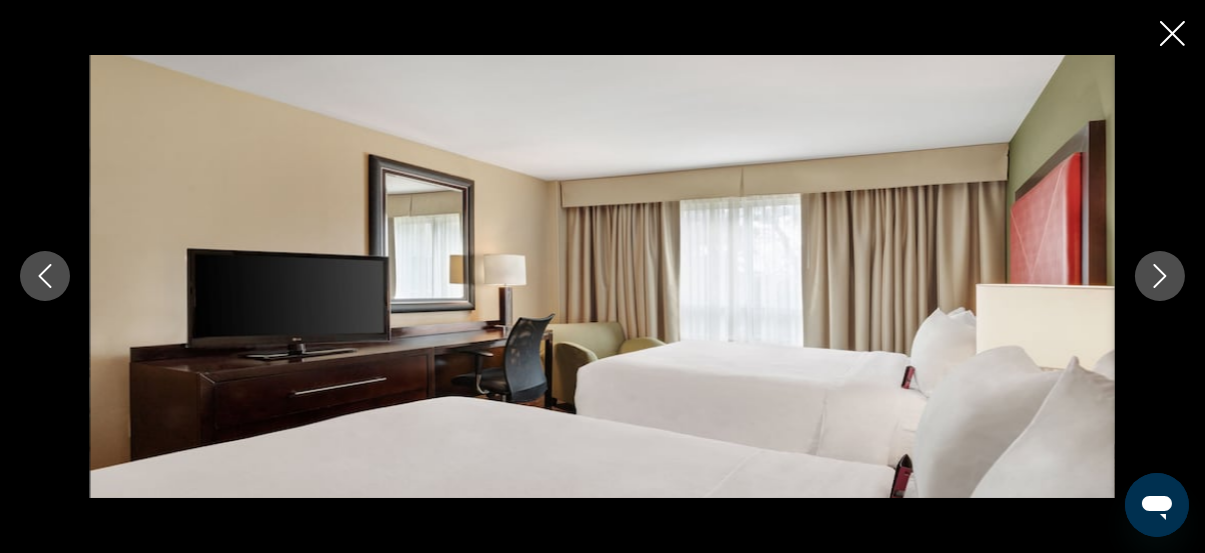 click 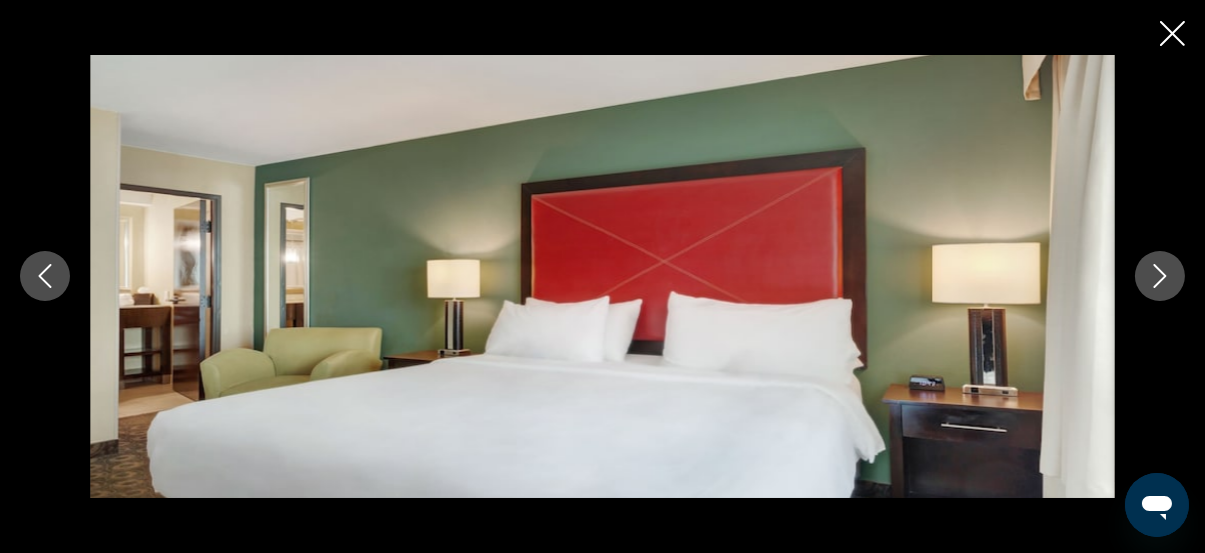click 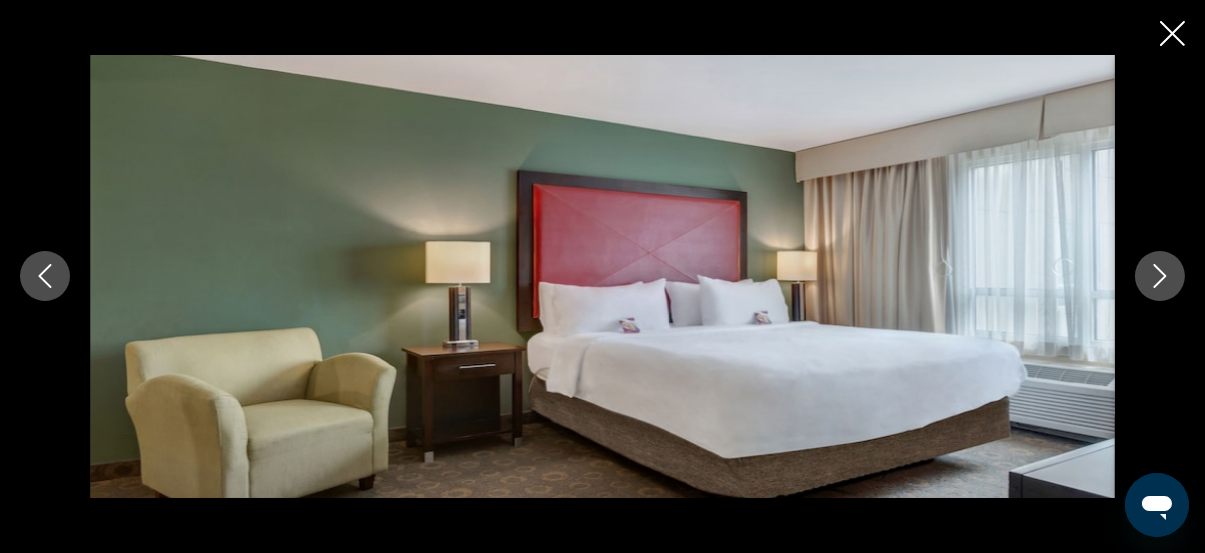 click 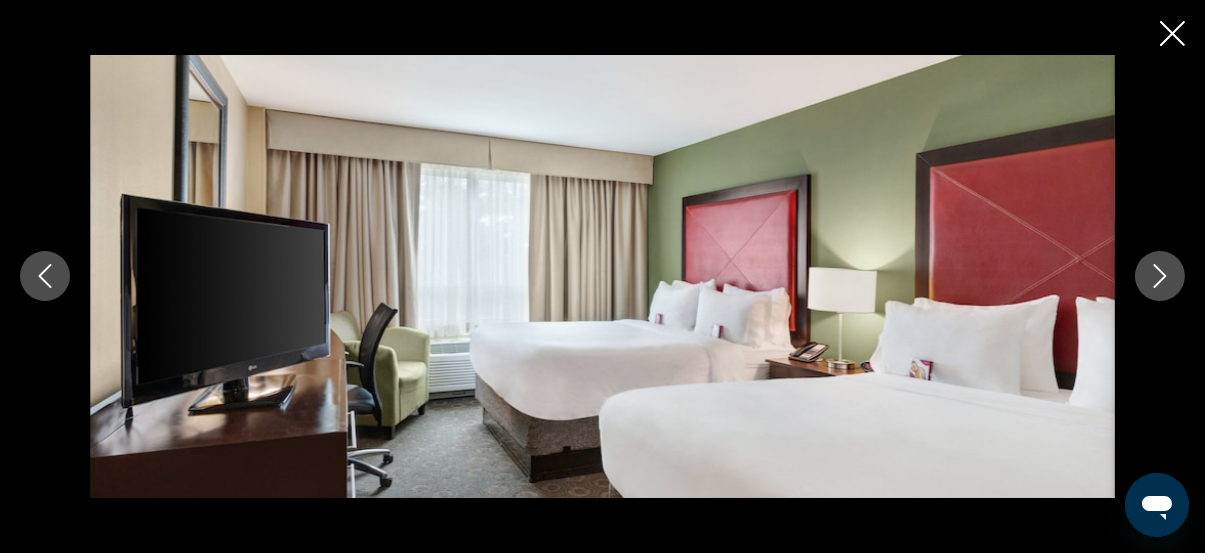 click 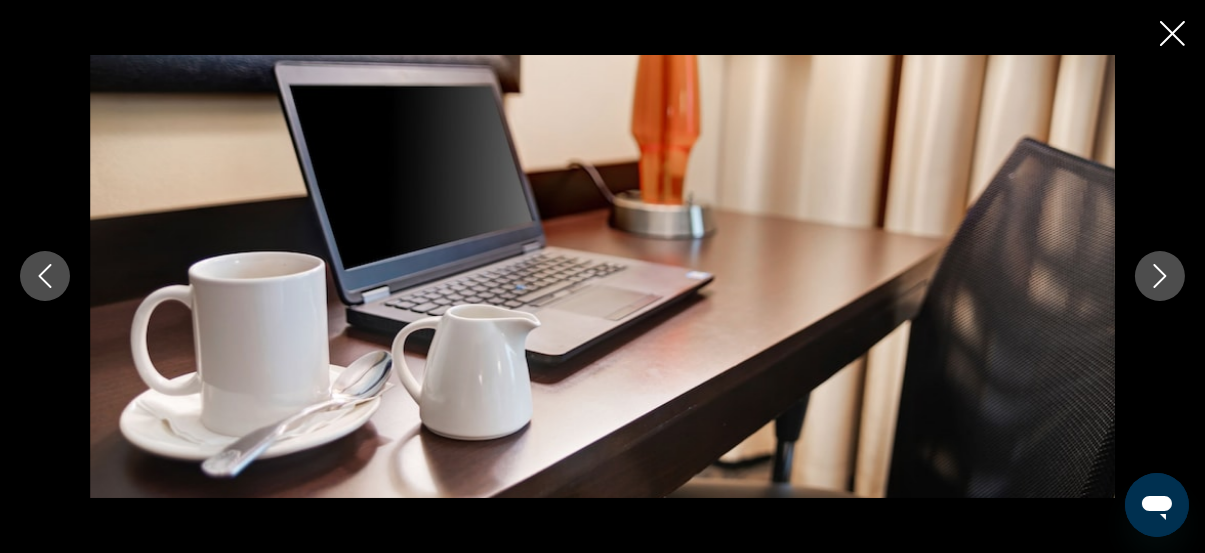 click 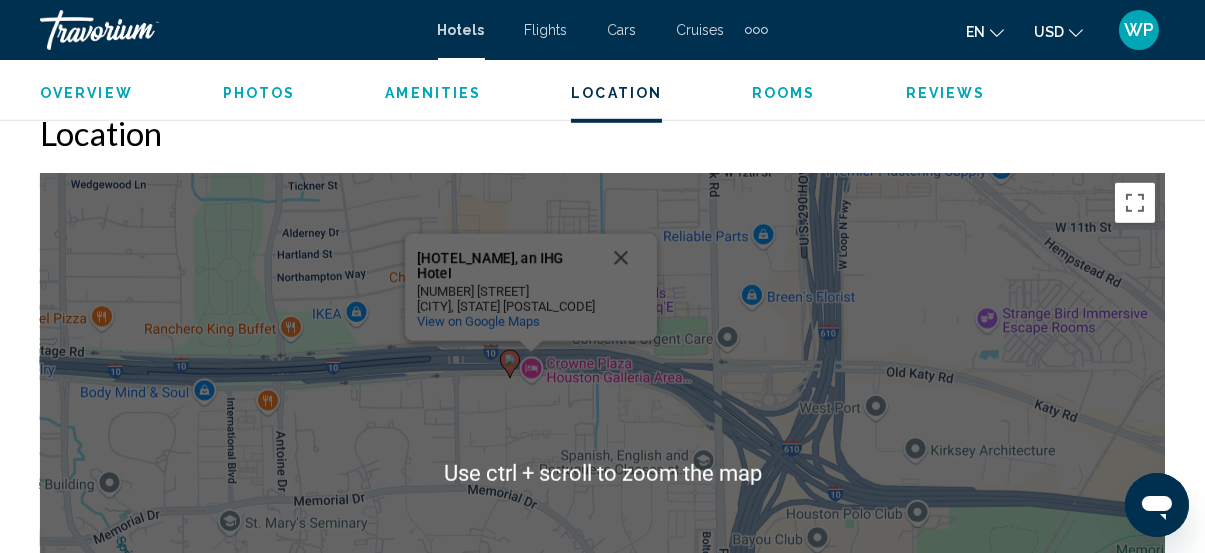 scroll, scrollTop: 2236, scrollLeft: 0, axis: vertical 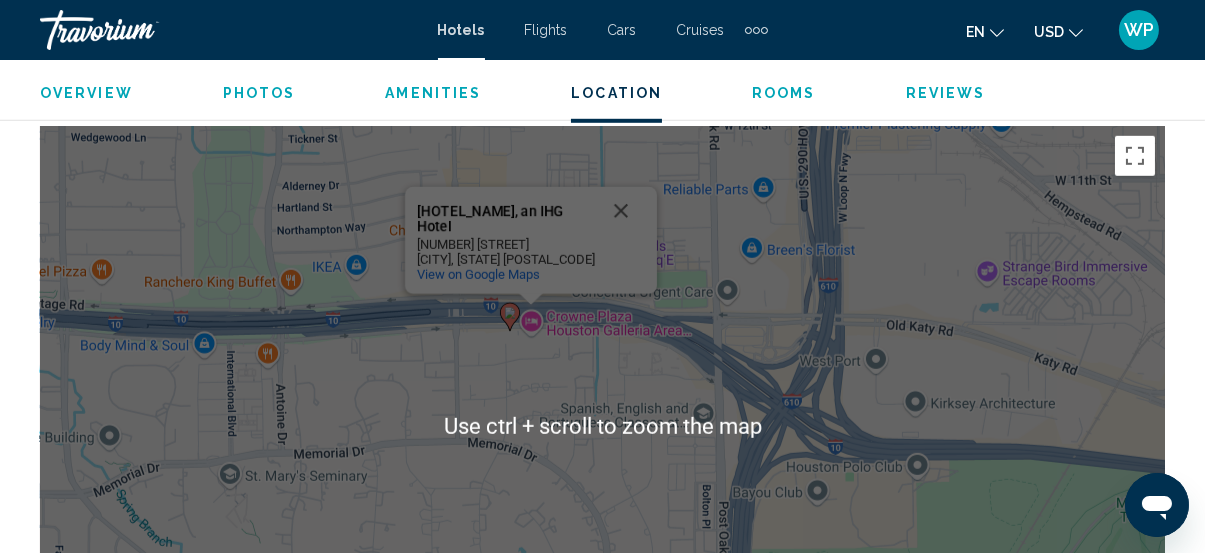 click at bounding box center (621, 211) 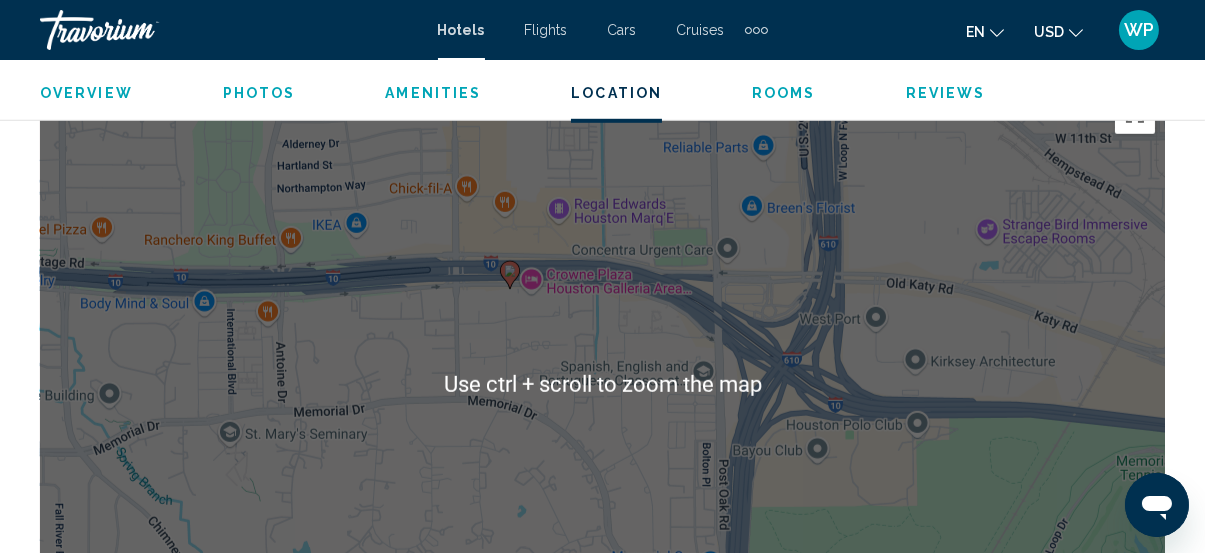 scroll, scrollTop: 2236, scrollLeft: 0, axis: vertical 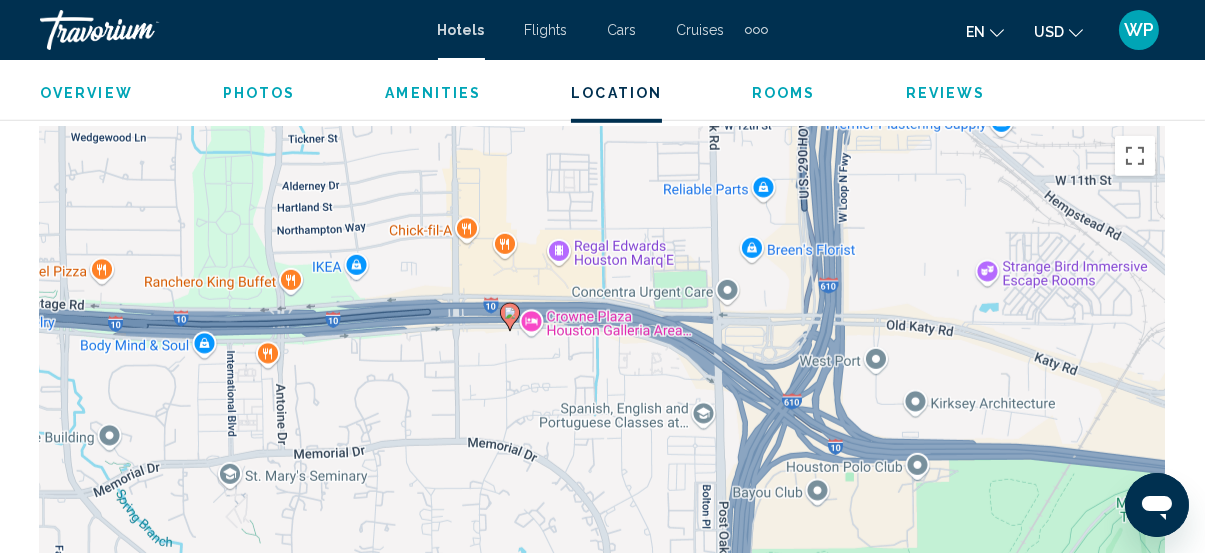 click on "To navigate, press the arrow keys. To activate drag with keyboard, press Alt + Enter. Once in keyboard drag state, use the arrow keys to move the marker. To complete the drag, press the Enter key. To cancel, press Escape." at bounding box center (602, 426) 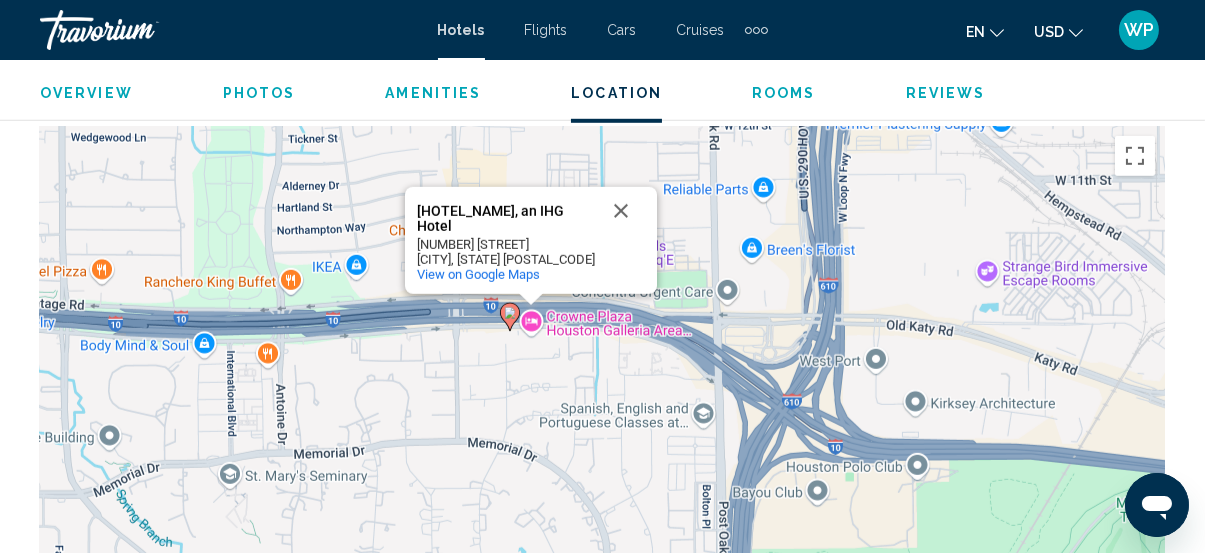 click on "Rooms" at bounding box center [784, 93] 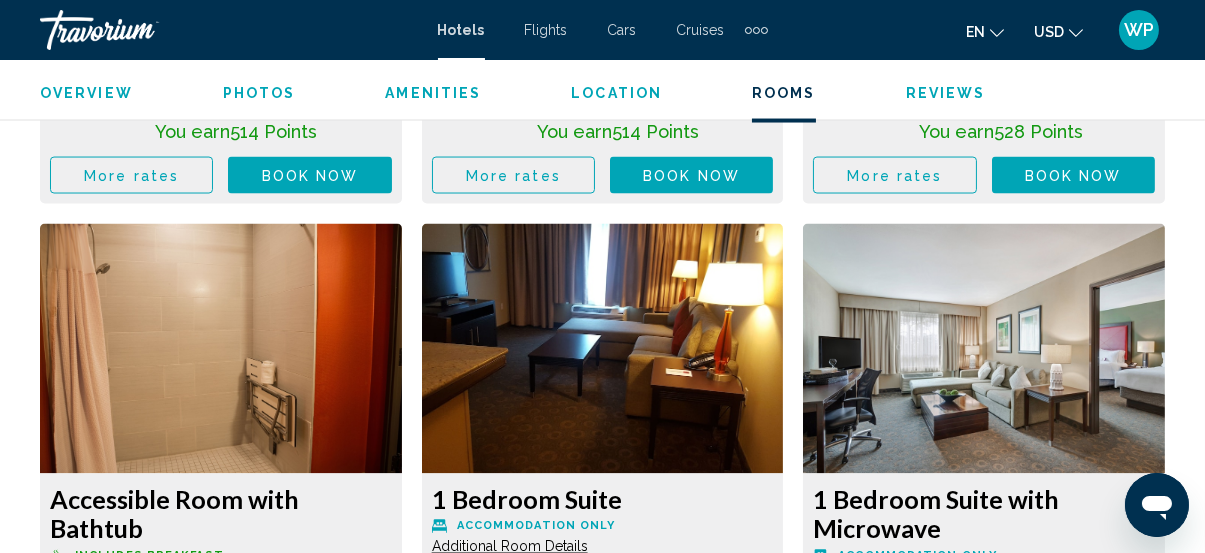 scroll, scrollTop: 5245, scrollLeft: 0, axis: vertical 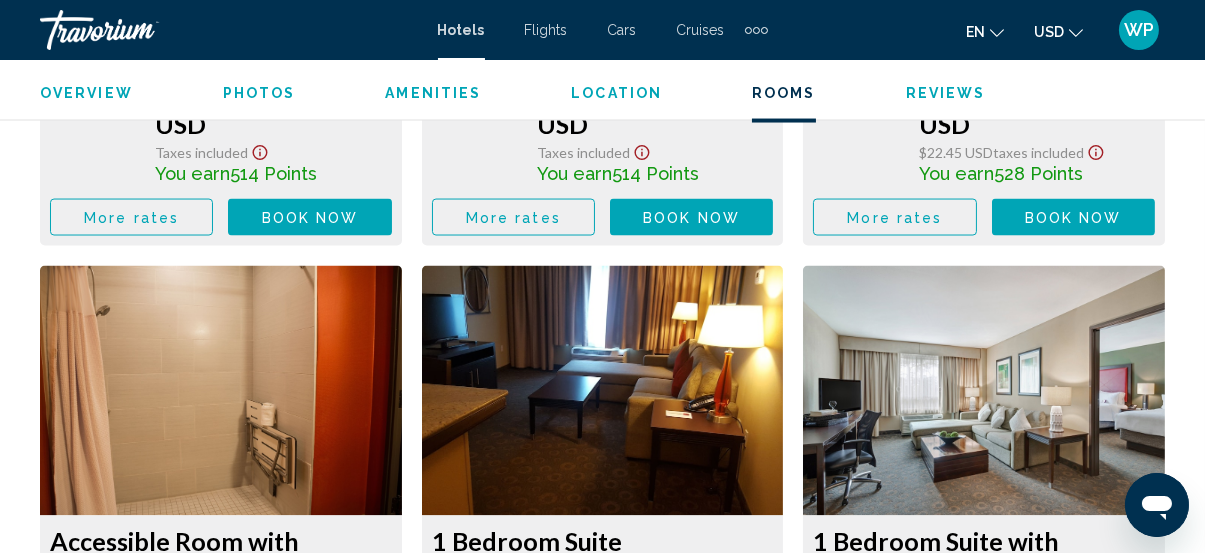 click on "1 Bedroom Suite with Microwave
Accommodation Only Additional Room Details" at bounding box center [221, -1752] 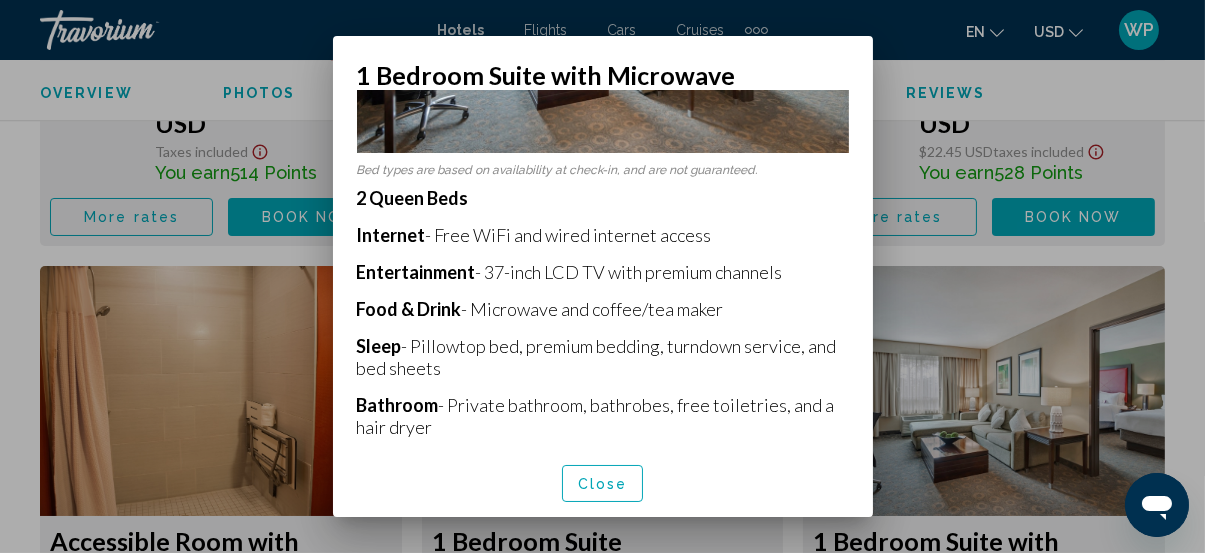 scroll, scrollTop: 363, scrollLeft: 0, axis: vertical 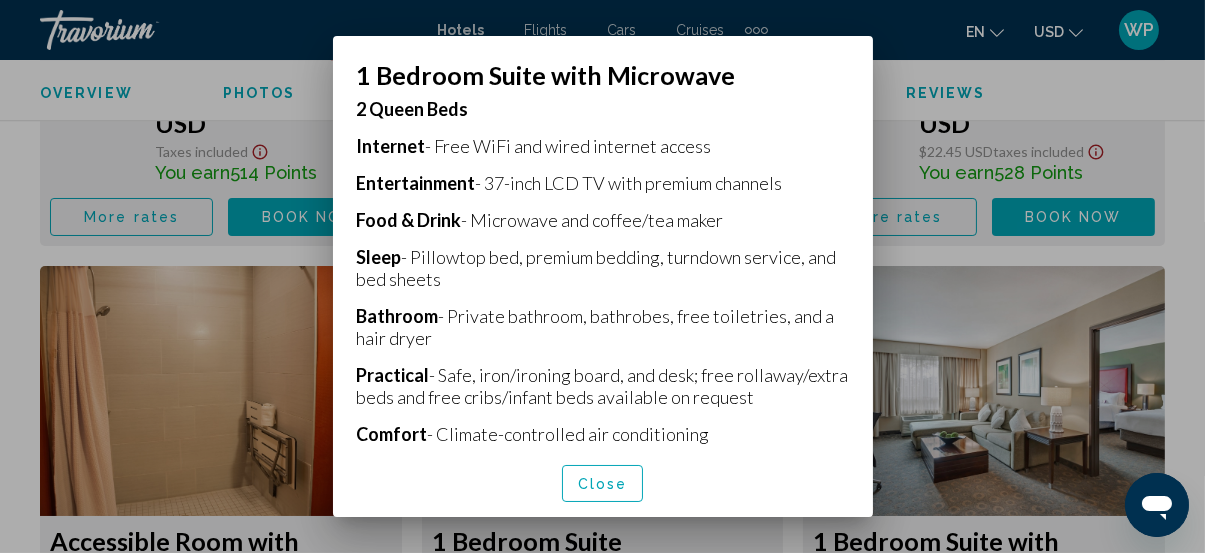 click on "Close" at bounding box center [603, 484] 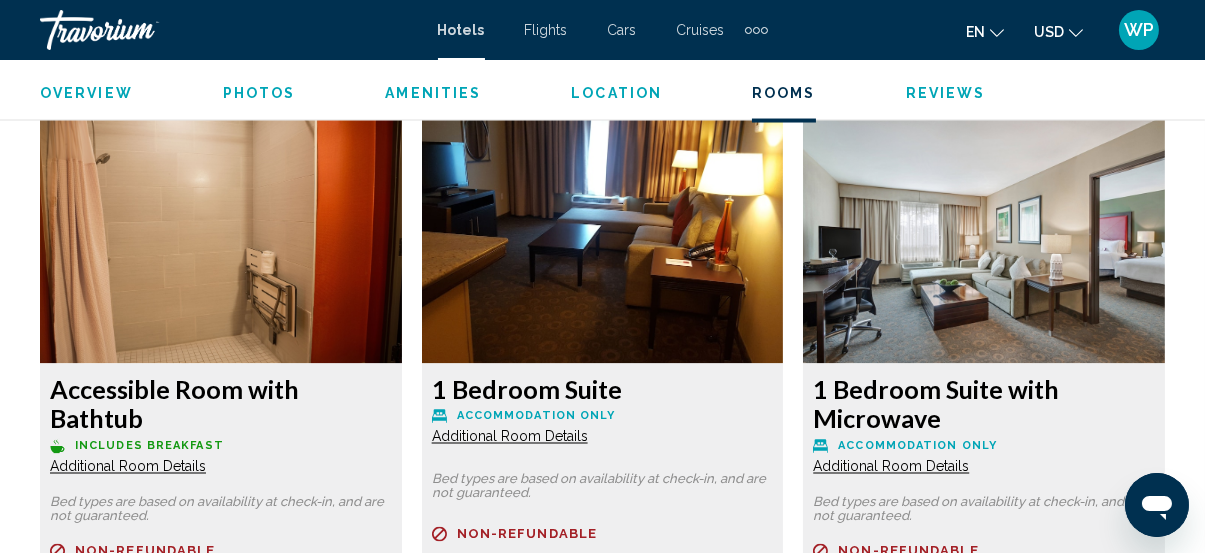 scroll, scrollTop: 5427, scrollLeft: 0, axis: vertical 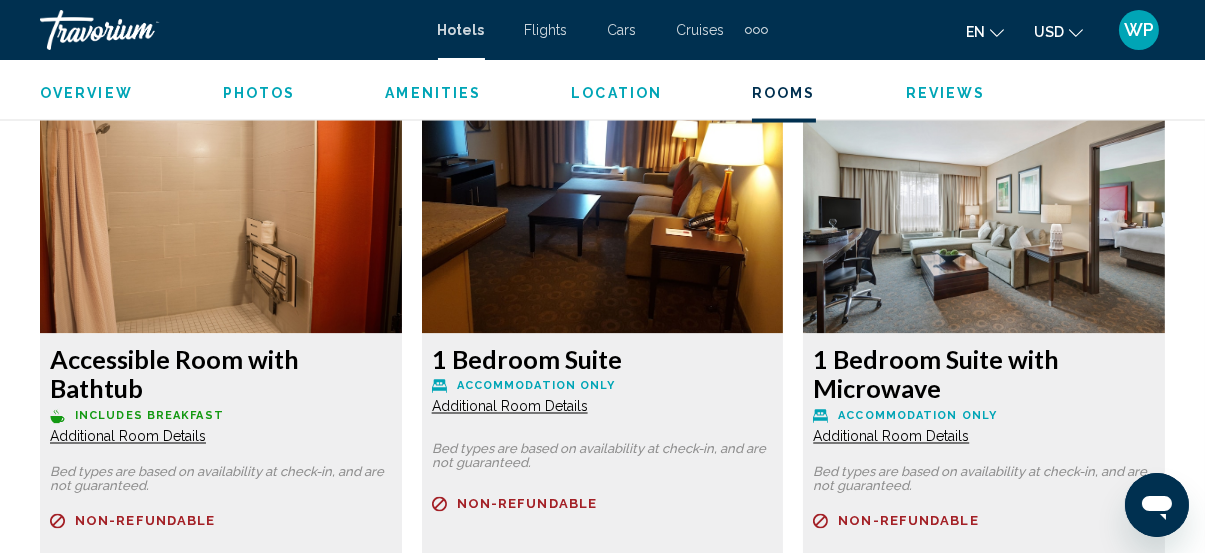 click on "Additional Room Details" at bounding box center [128, -1892] 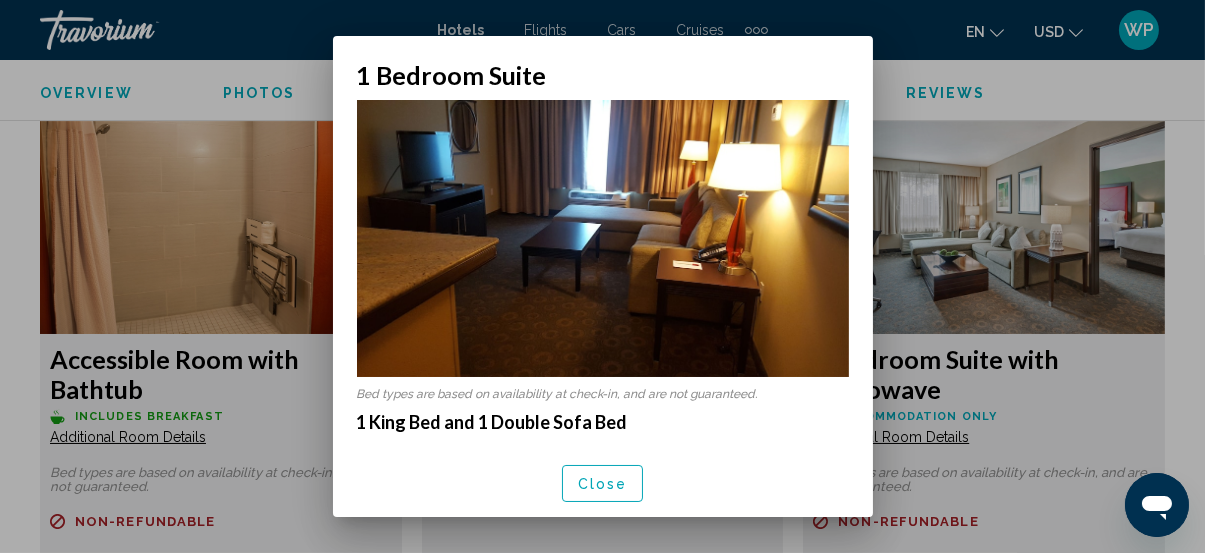 scroll, scrollTop: 0, scrollLeft: 0, axis: both 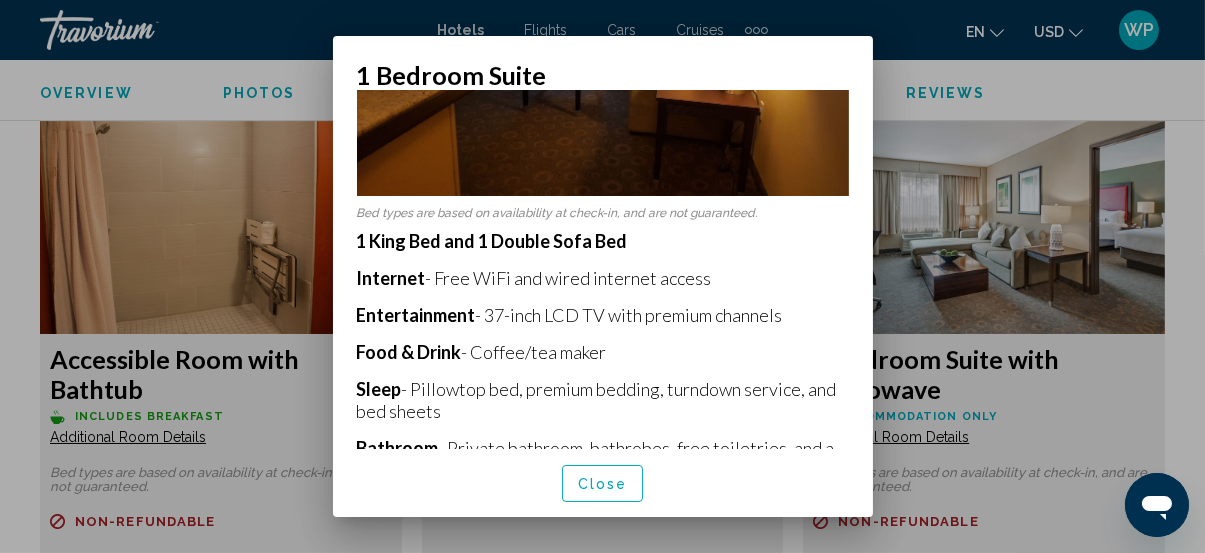 click on "Close" at bounding box center (603, 483) 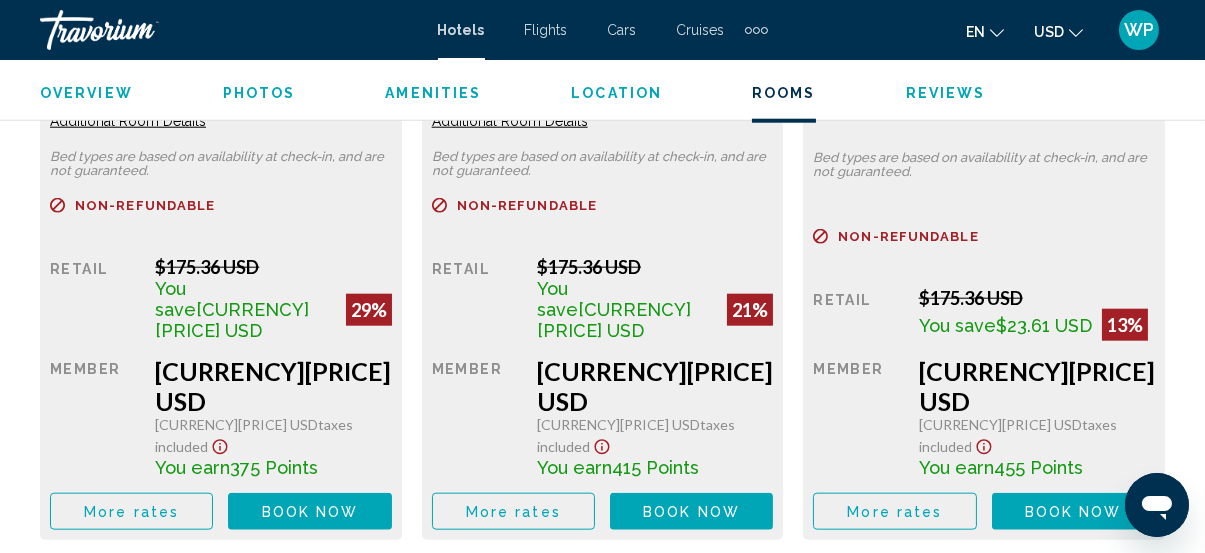 scroll, scrollTop: 3427, scrollLeft: 0, axis: vertical 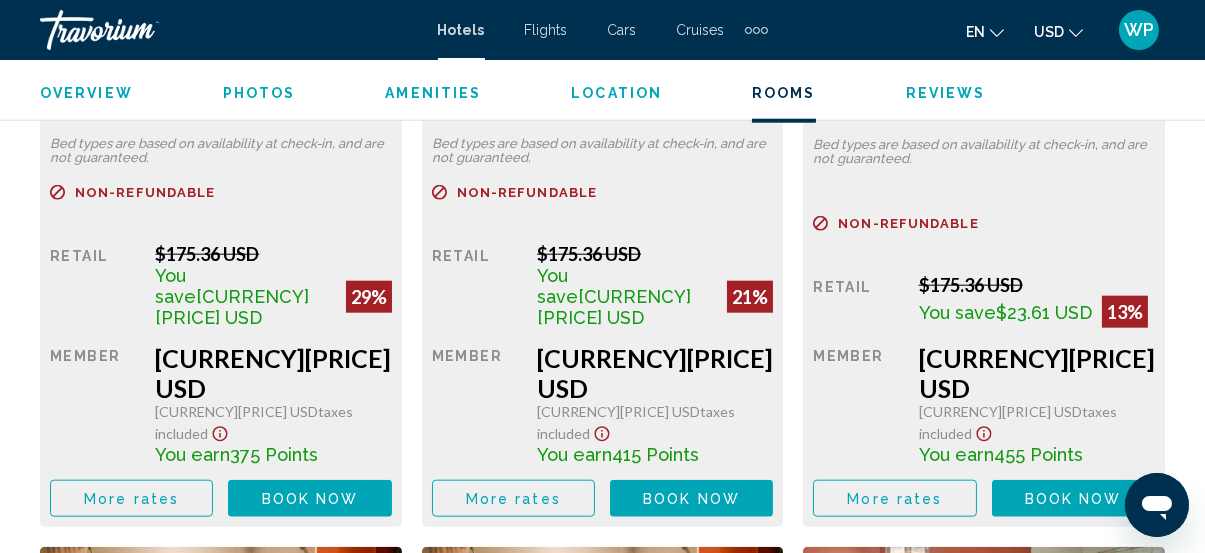 click at bounding box center (756, 30) 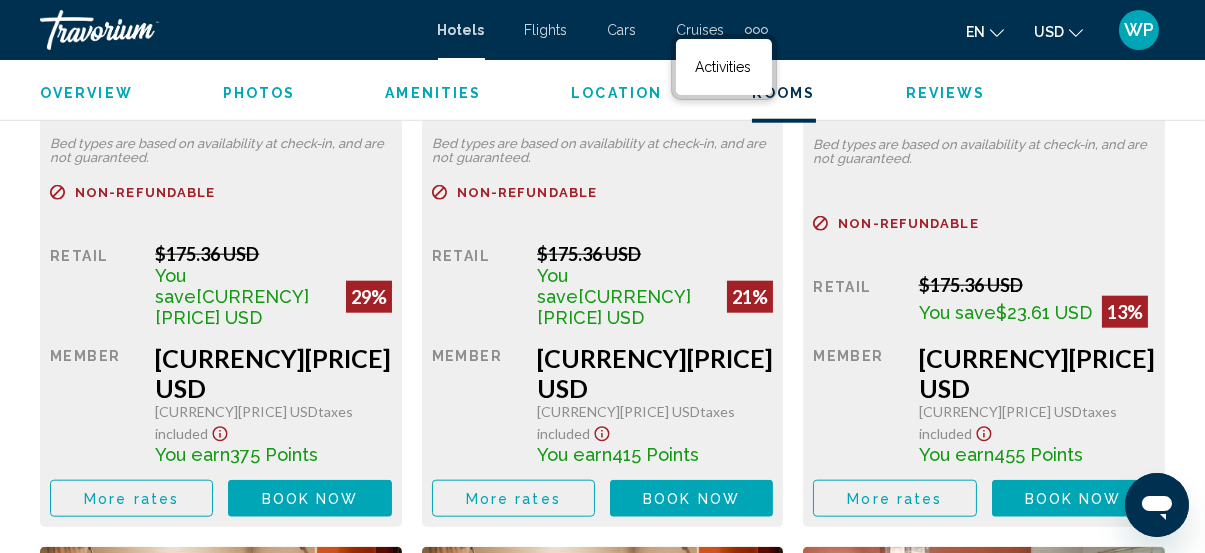 click on "Standard Room with 2 Queen Beds
Accommodation Only Additional Room Details Bed types are based on availability at check-in, and are not guaranteed.
Refundable
Non-refundable
Non-refundable     Retail  $175.36 USD  You save  $36.99 USD  21%  when you redeem    Member  $138.37 USD  $16.83 USD  Taxes included
You earn  415  Points  More rates Book now No longer available" at bounding box center [221, 266] 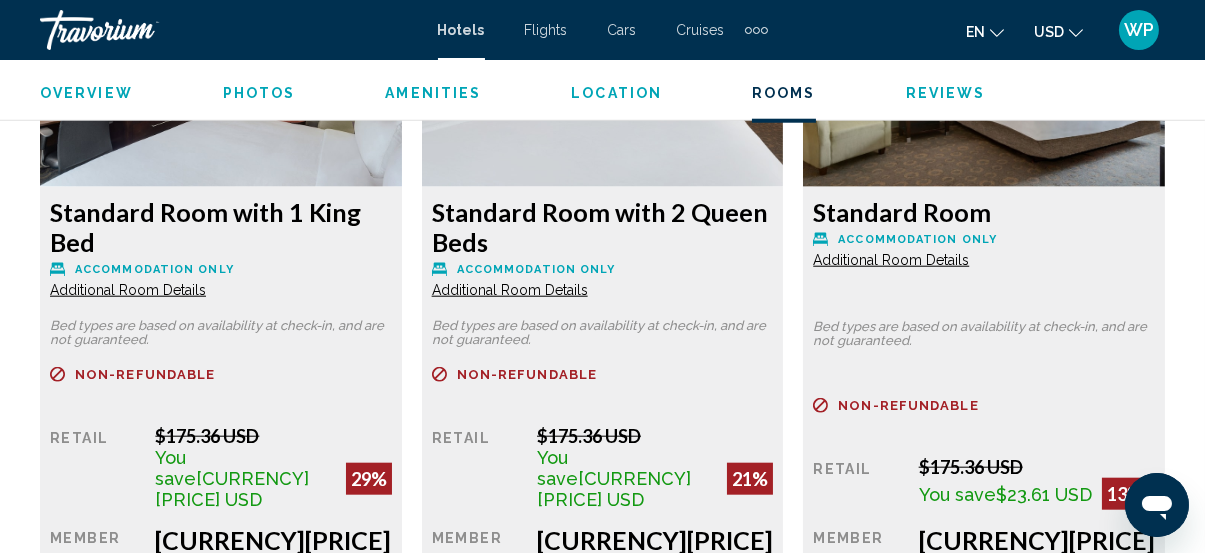 scroll, scrollTop: 3063, scrollLeft: 0, axis: vertical 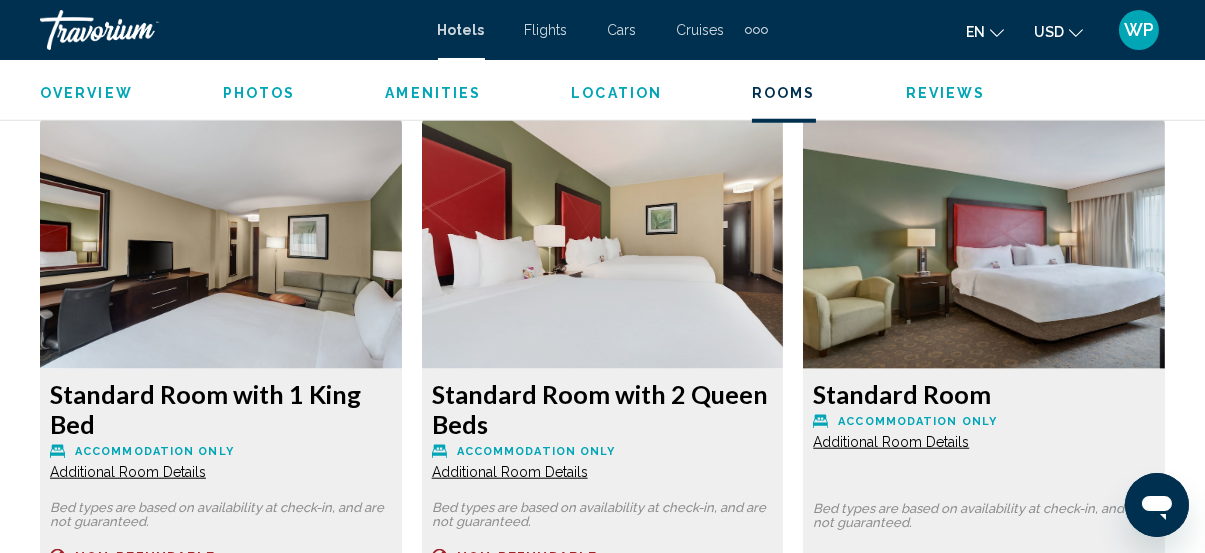 click on "Additional Room Details" at bounding box center [128, 472] 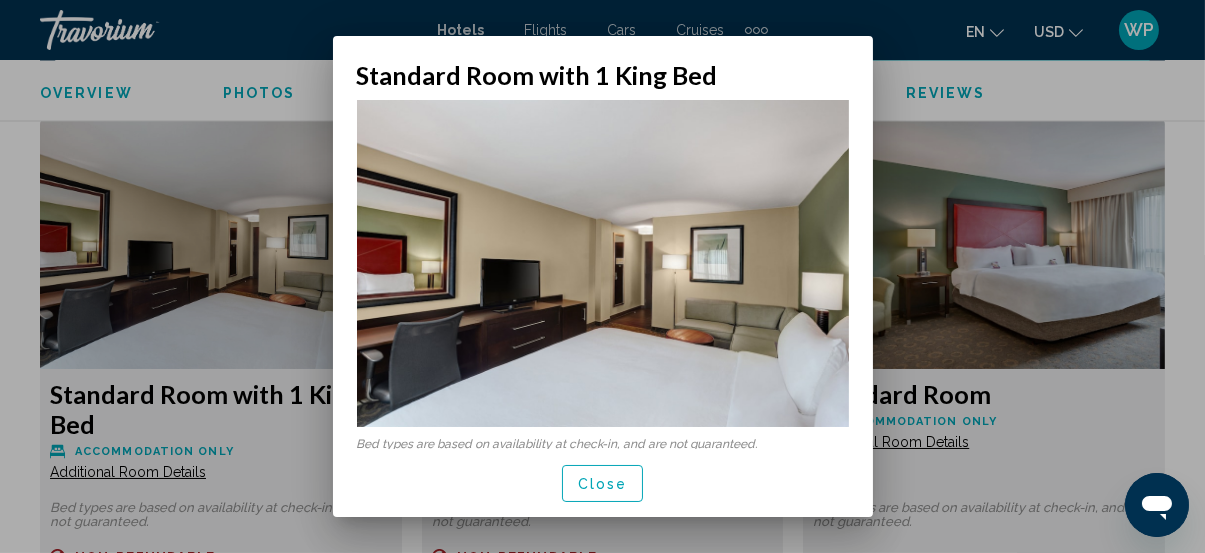 scroll, scrollTop: 0, scrollLeft: 0, axis: both 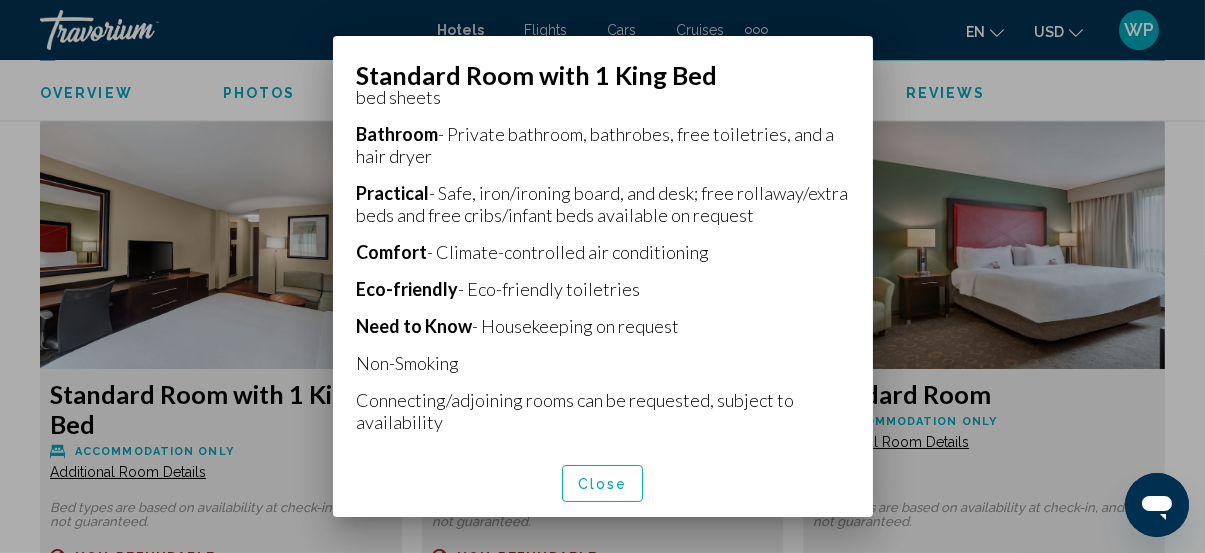 click on "Close" at bounding box center (603, 484) 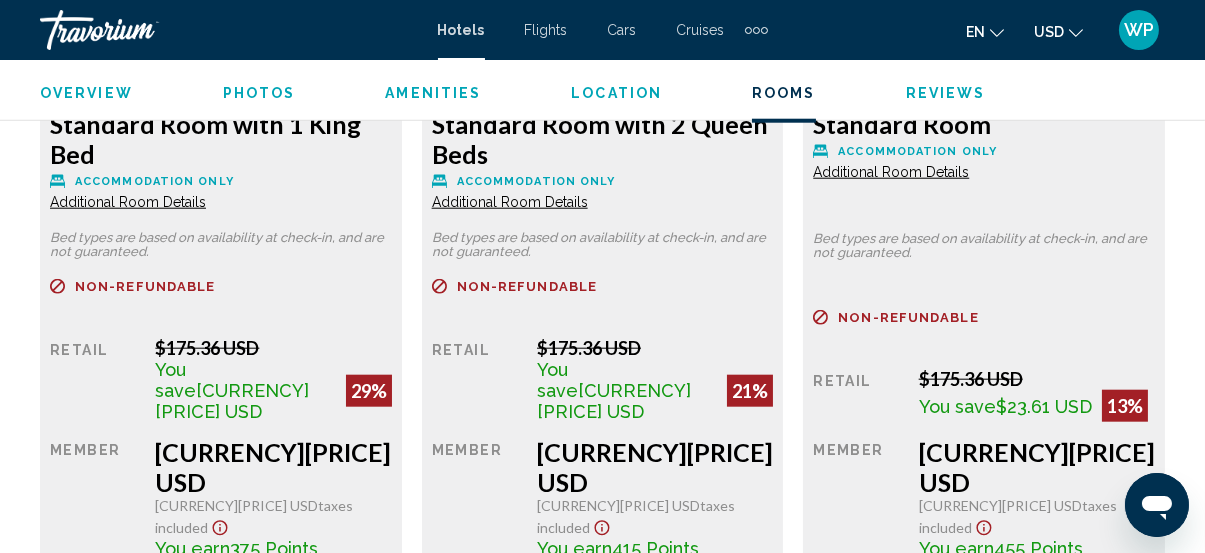 scroll, scrollTop: 3336, scrollLeft: 0, axis: vertical 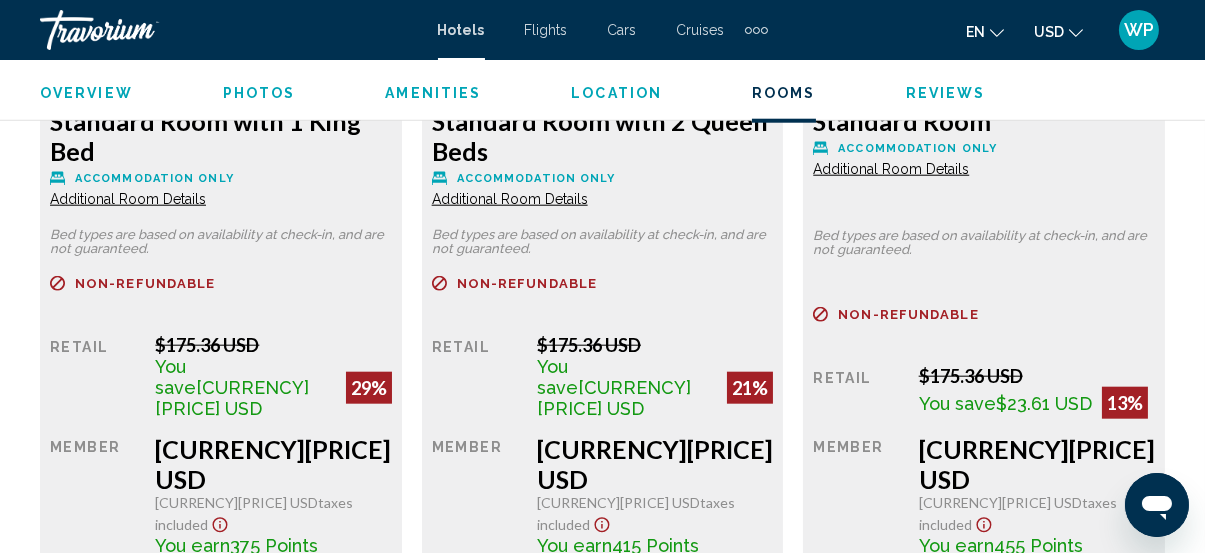click on "Book now" at bounding box center (310, 590) 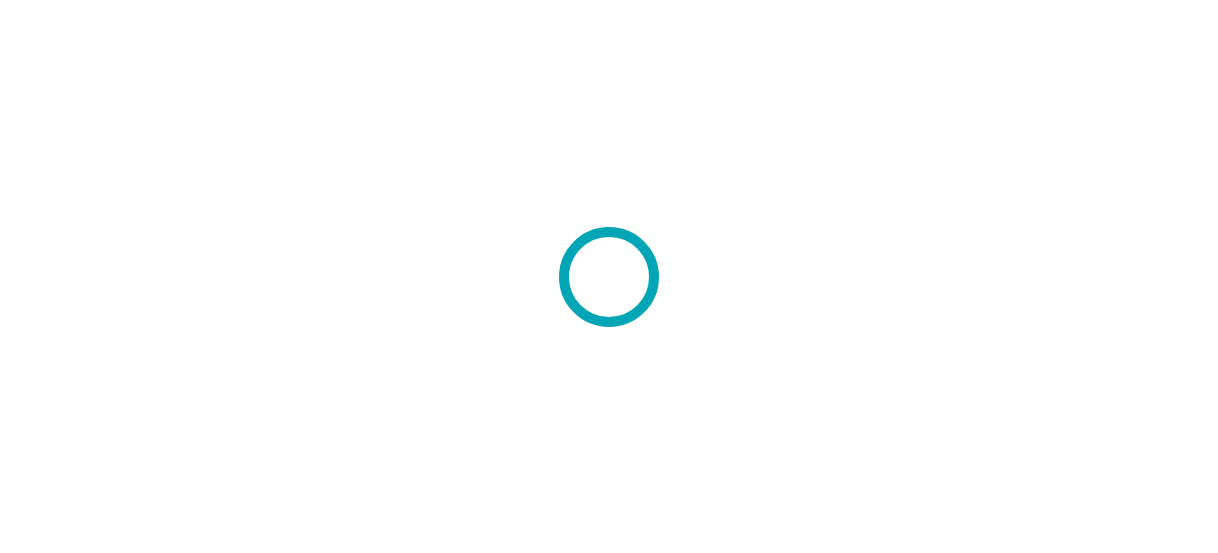 scroll, scrollTop: 0, scrollLeft: 0, axis: both 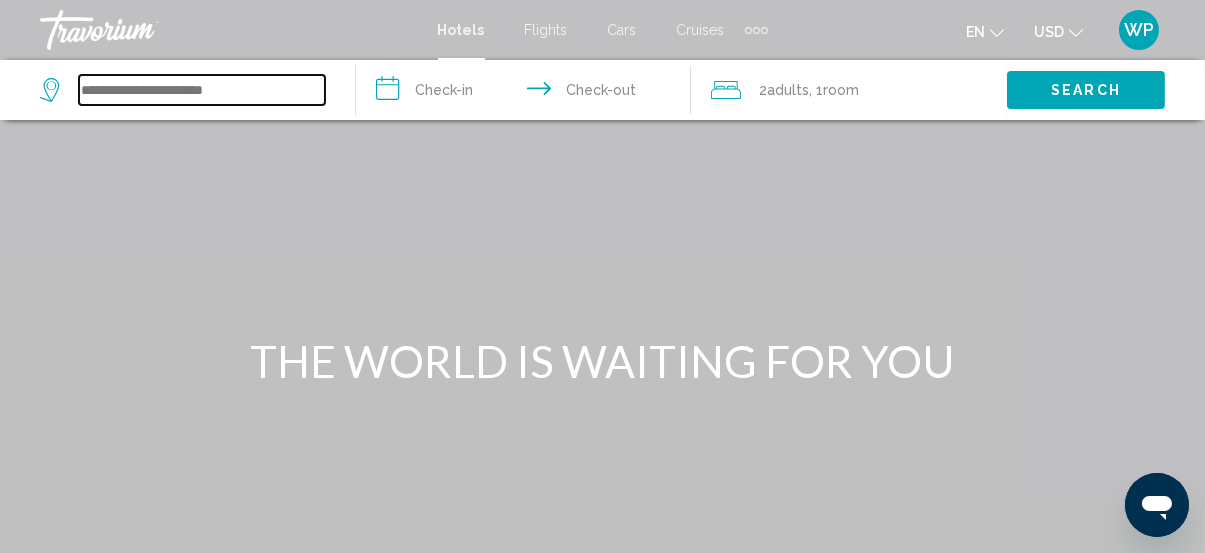 click at bounding box center (202, 90) 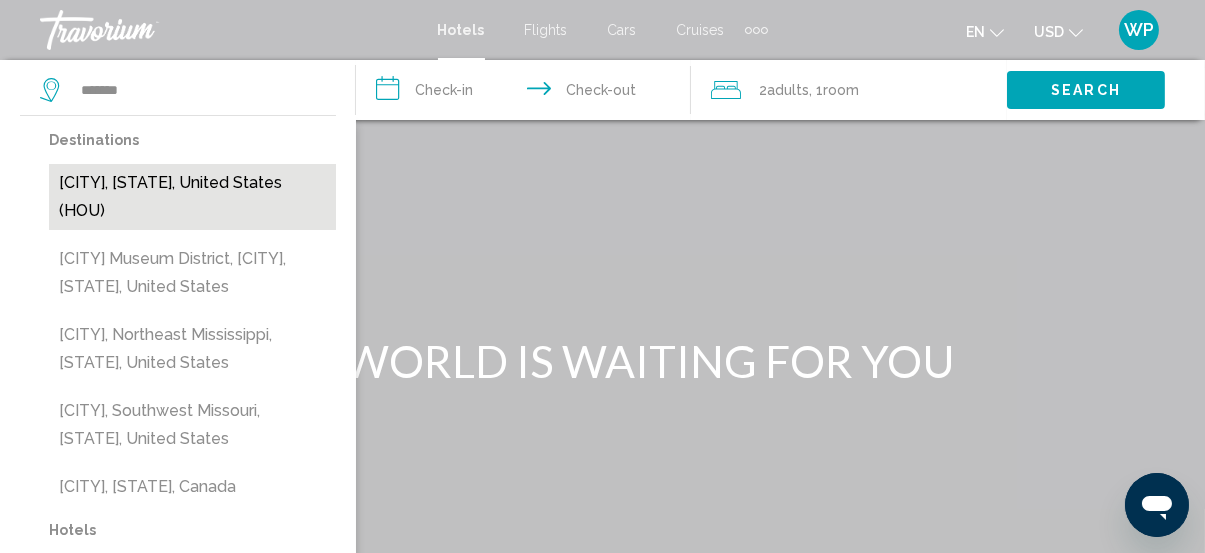 click on "[CITY], [STATE], United States (HOU)" at bounding box center (192, 197) 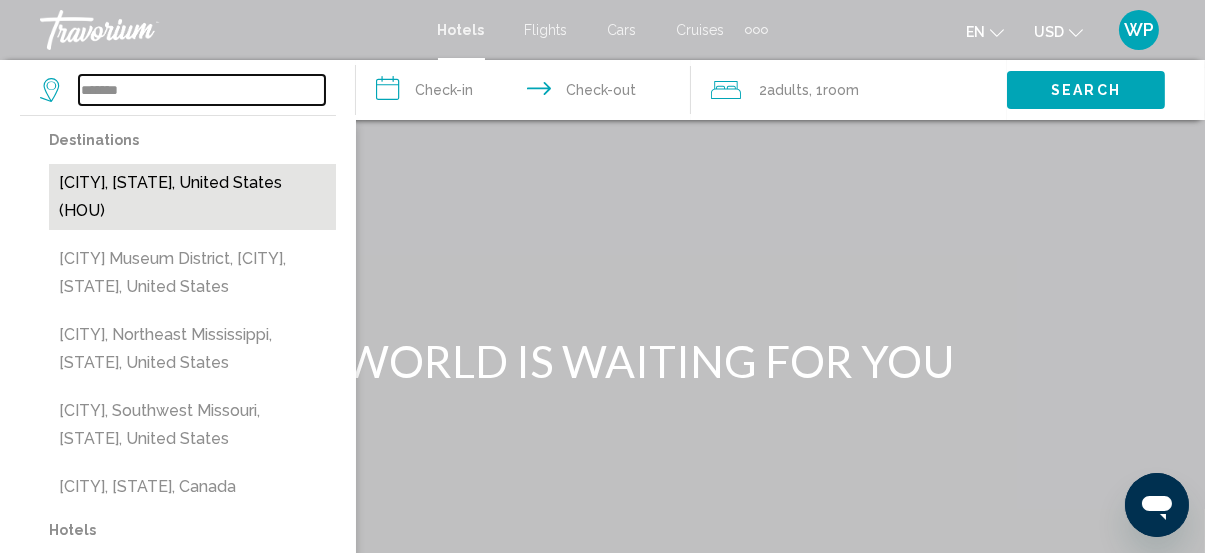 type on "**********" 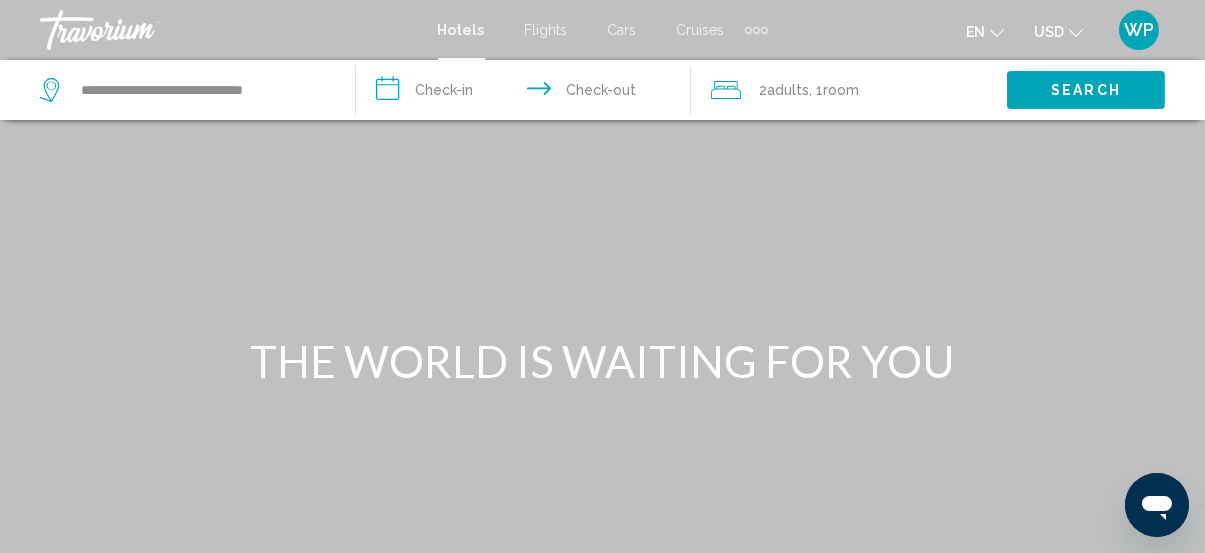 click on "**********" at bounding box center [528, 93] 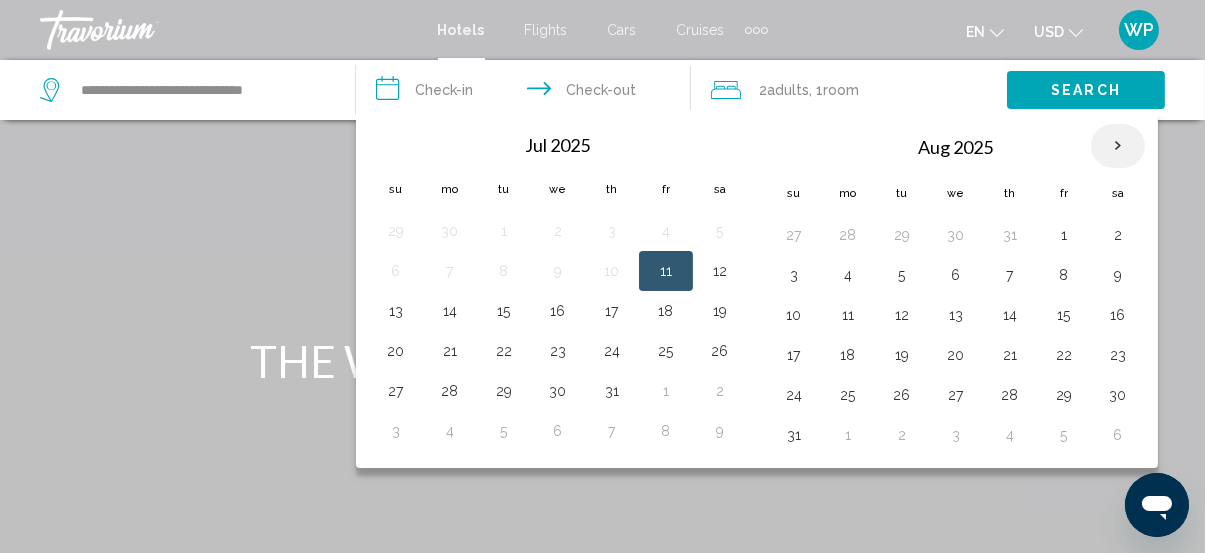 click at bounding box center (1118, 146) 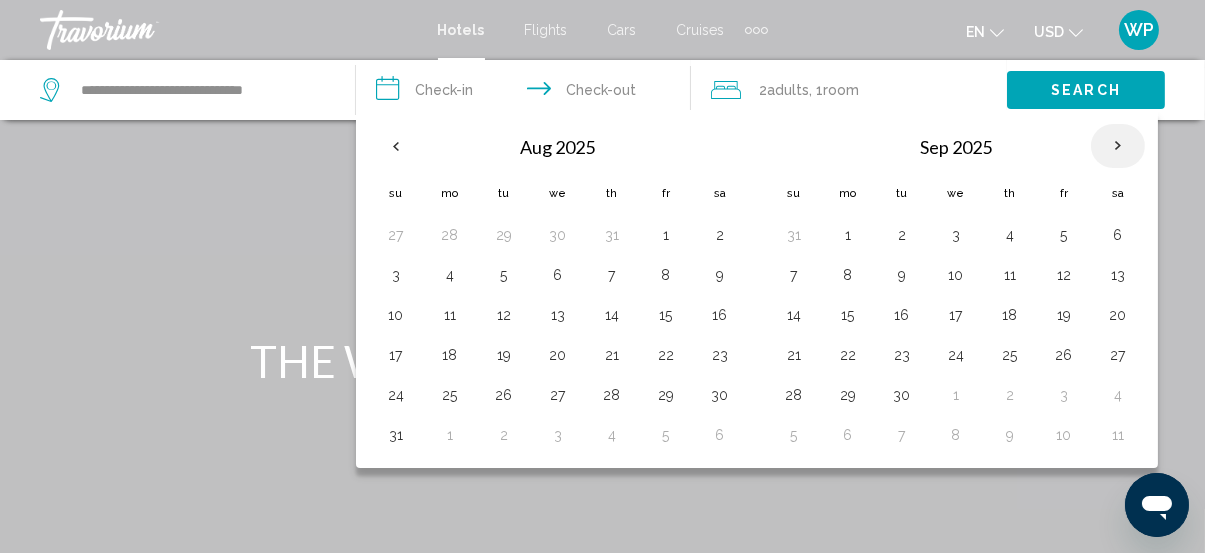 click at bounding box center (1118, 146) 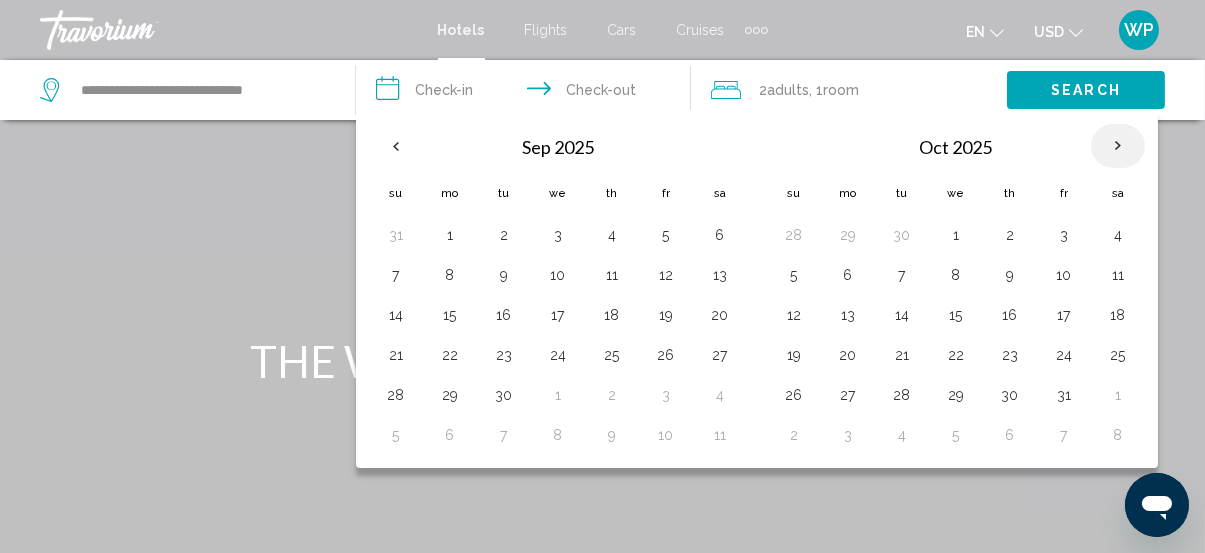 click at bounding box center [1118, 146] 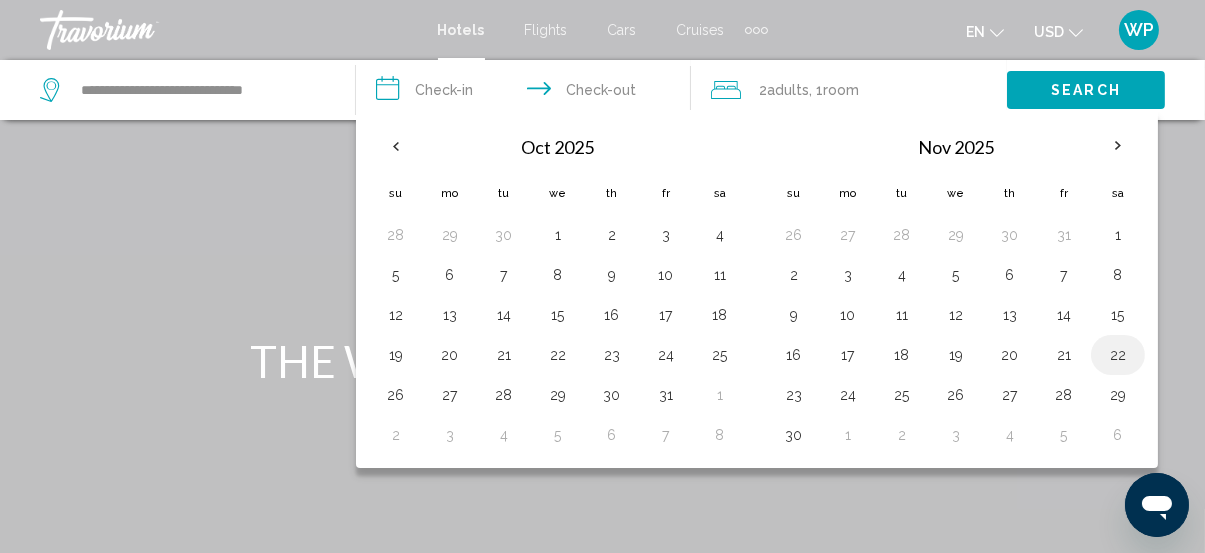 click on "22" at bounding box center [1118, 355] 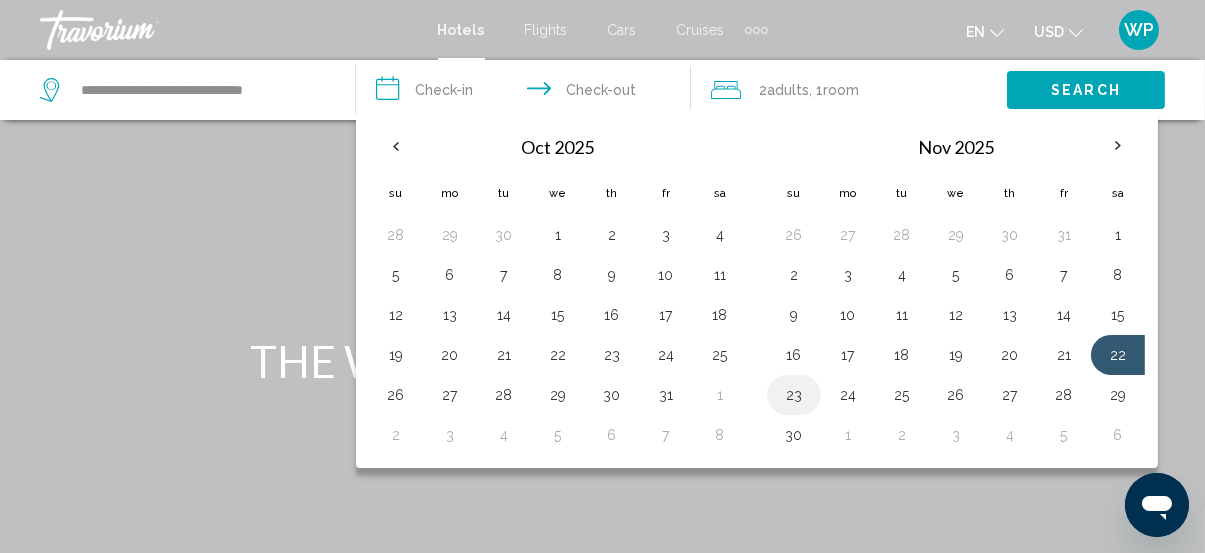 click on "23" at bounding box center (794, 395) 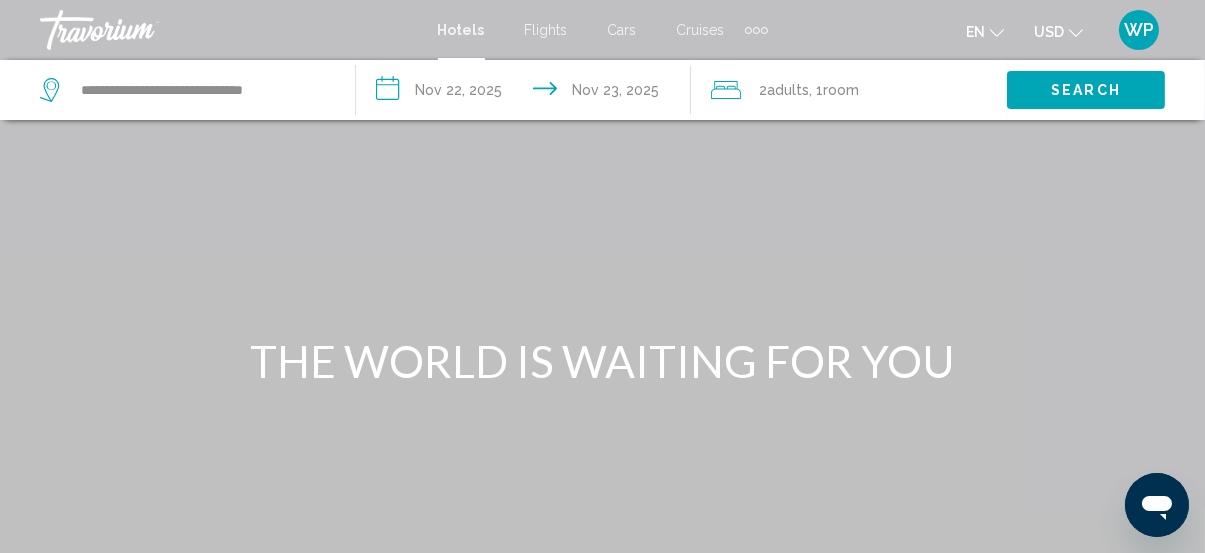 click on "Search" at bounding box center (1086, 91) 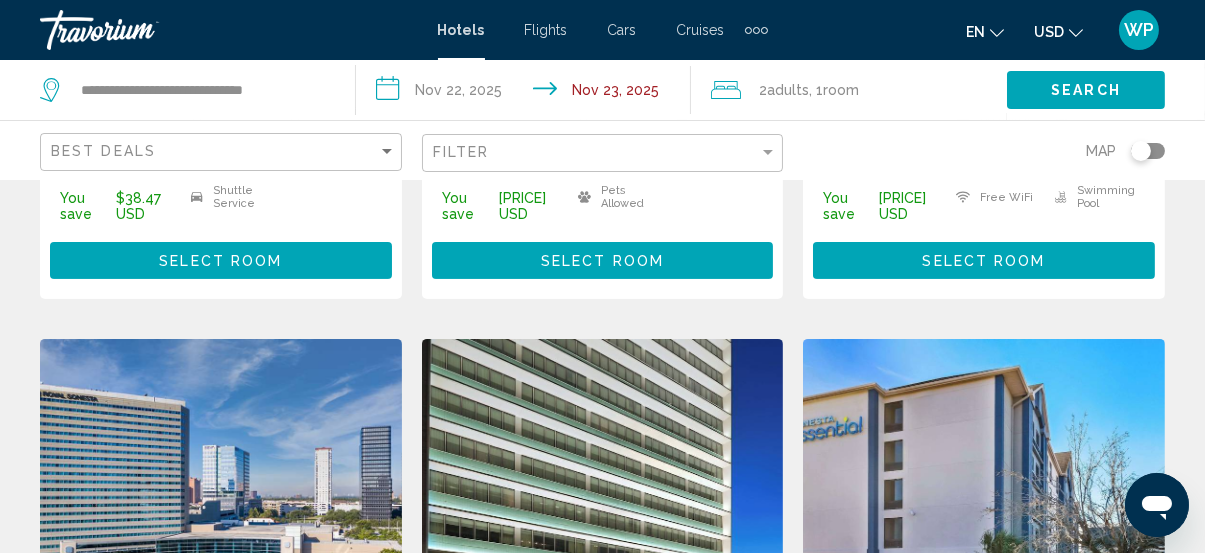 scroll, scrollTop: 727, scrollLeft: 0, axis: vertical 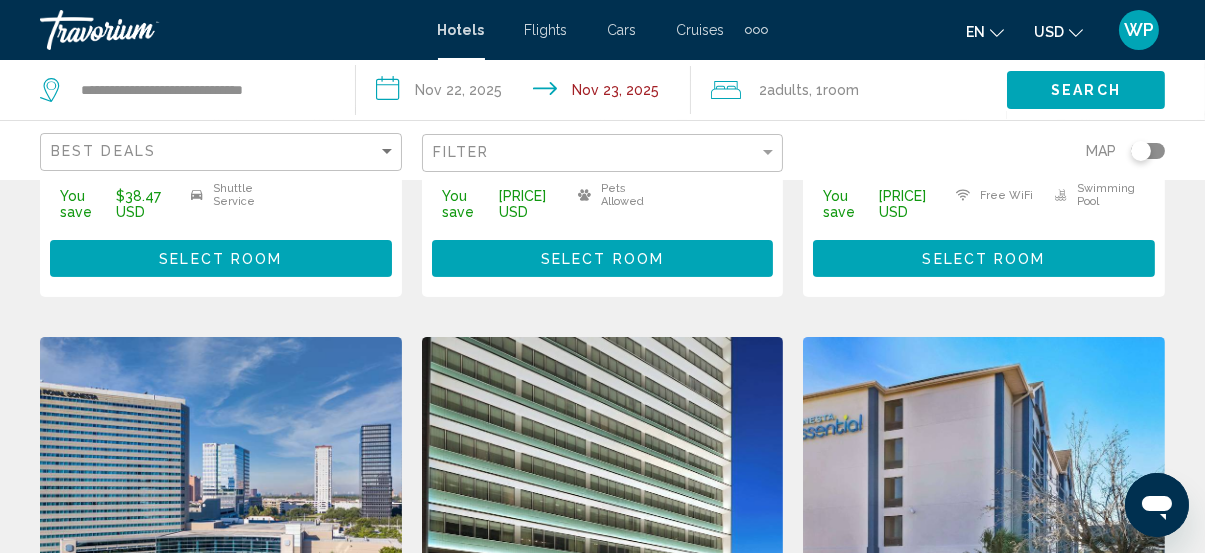 click on "Select Room" at bounding box center (602, 259) 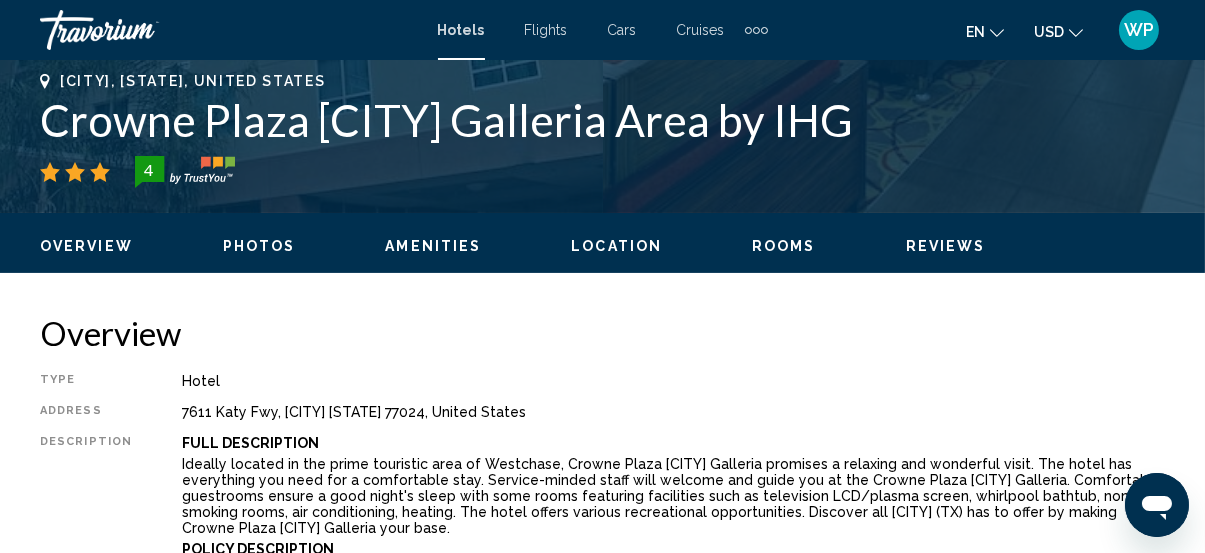 scroll, scrollTop: 803, scrollLeft: 0, axis: vertical 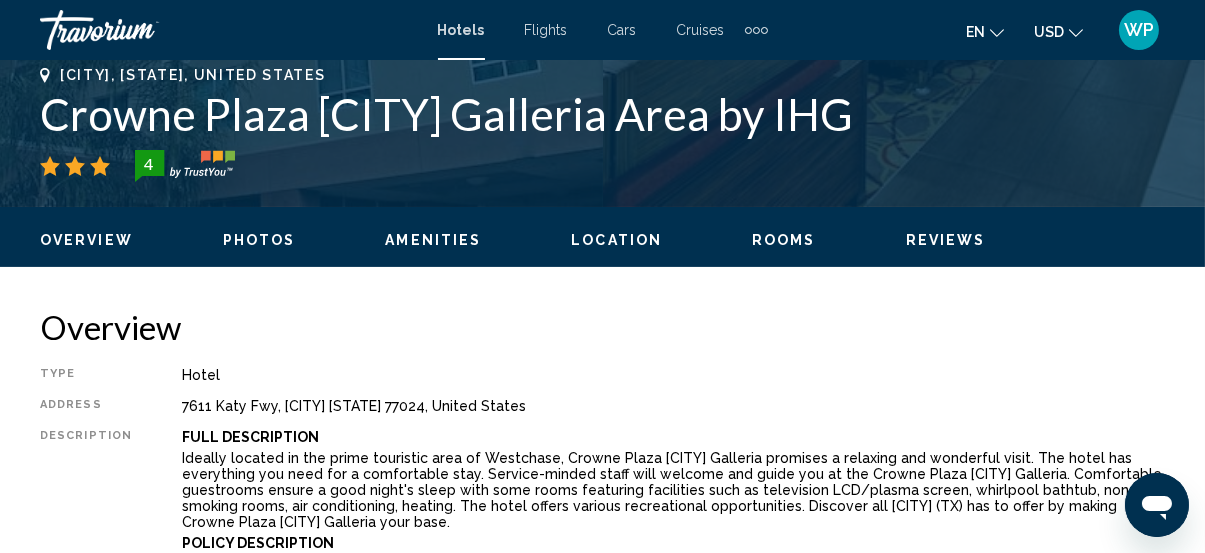 click on "Reviews" at bounding box center (946, 240) 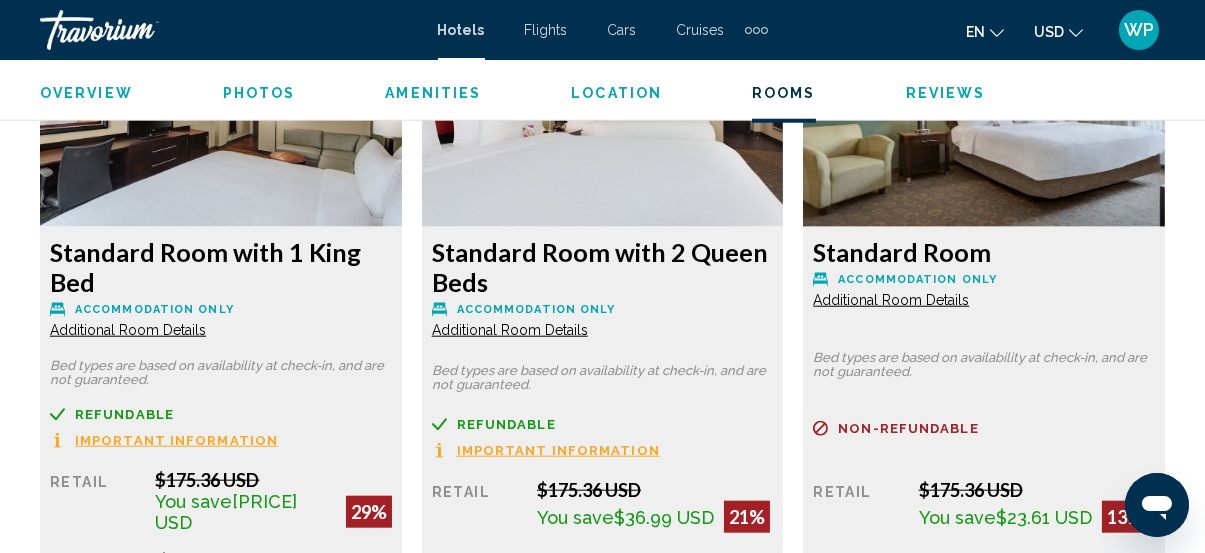 scroll, scrollTop: 3295, scrollLeft: 0, axis: vertical 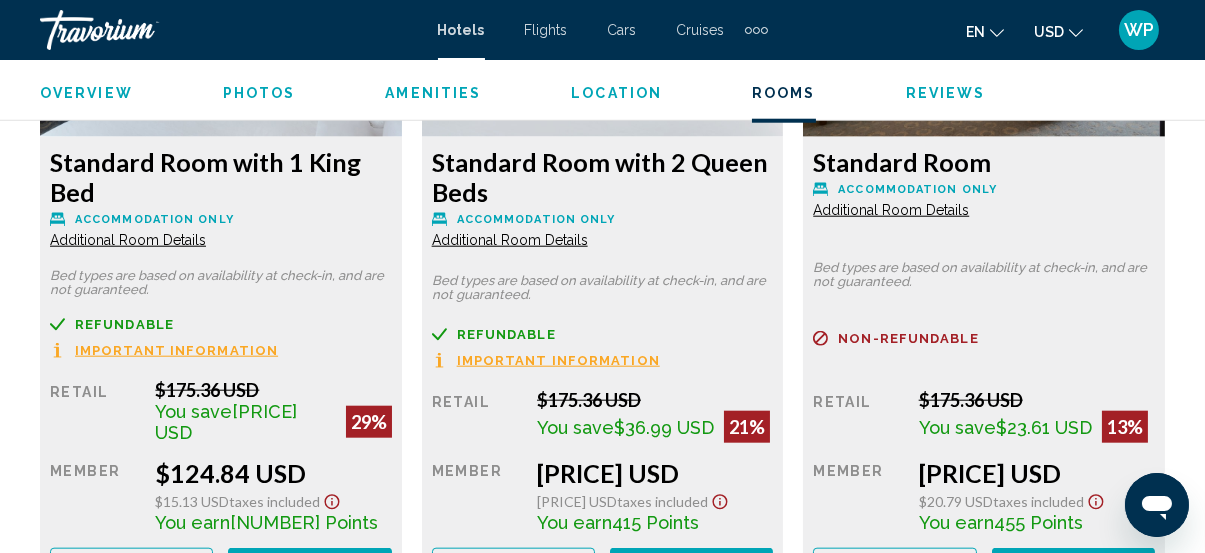 click on "Important Information" at bounding box center [176, 350] 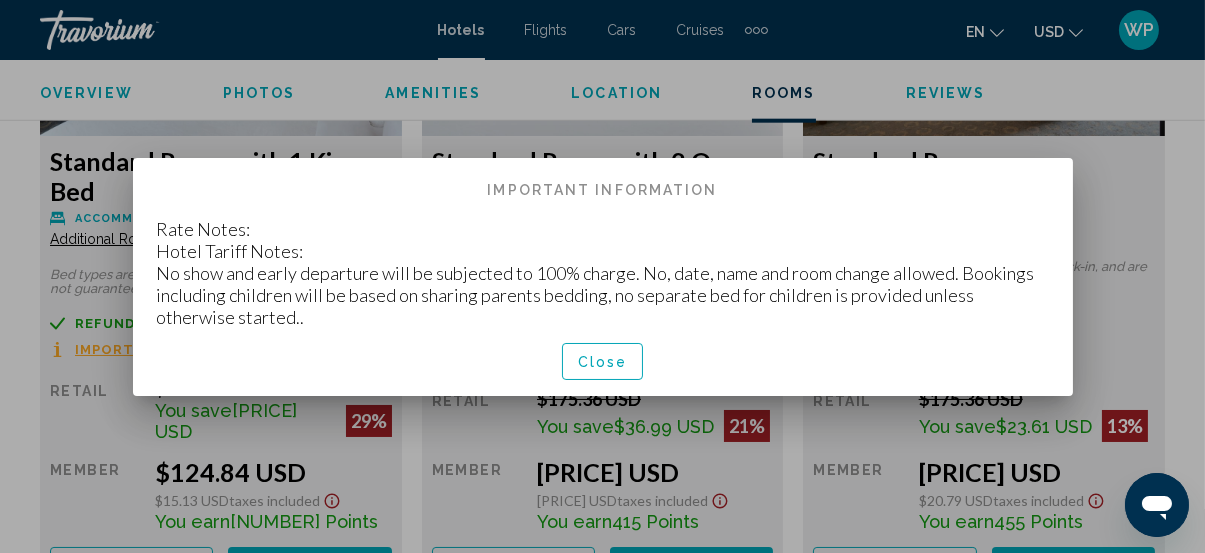 scroll, scrollTop: 0, scrollLeft: 0, axis: both 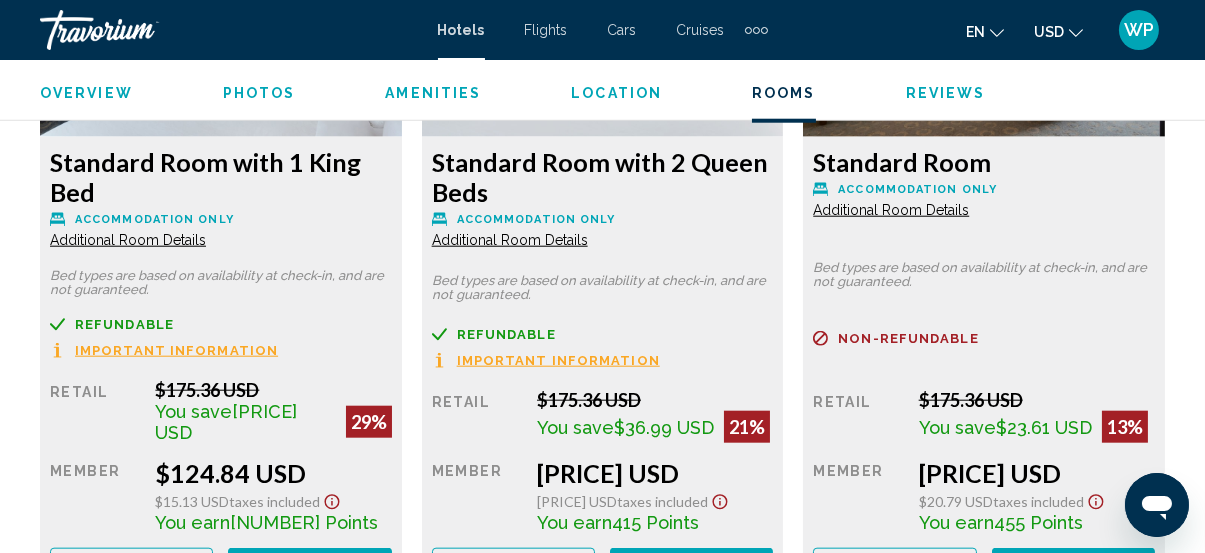 click on "Additional Room Details" at bounding box center [128, 240] 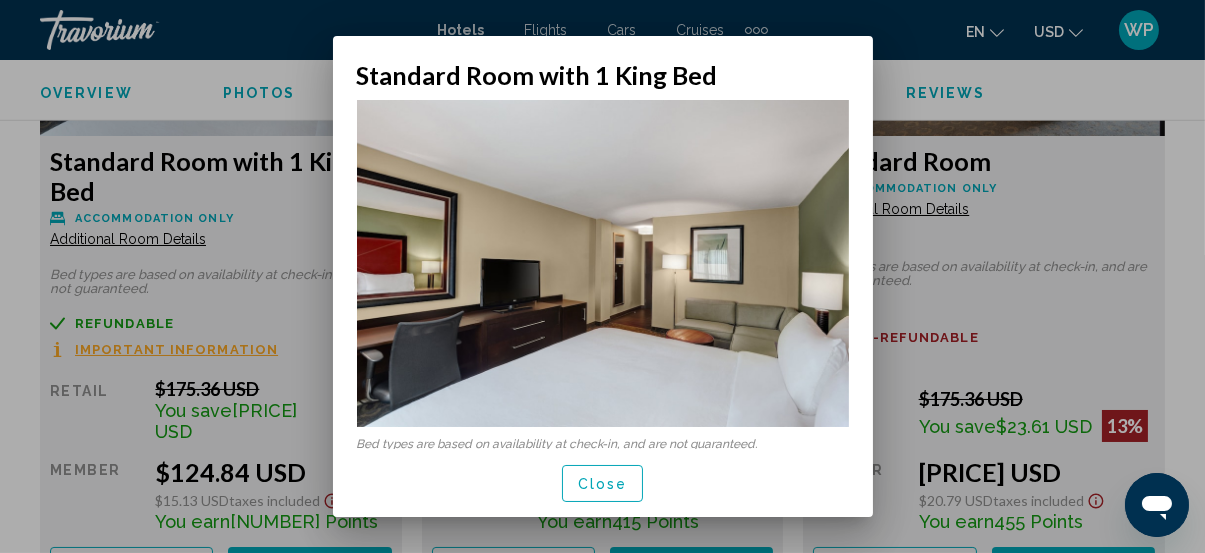 scroll, scrollTop: 0, scrollLeft: 0, axis: both 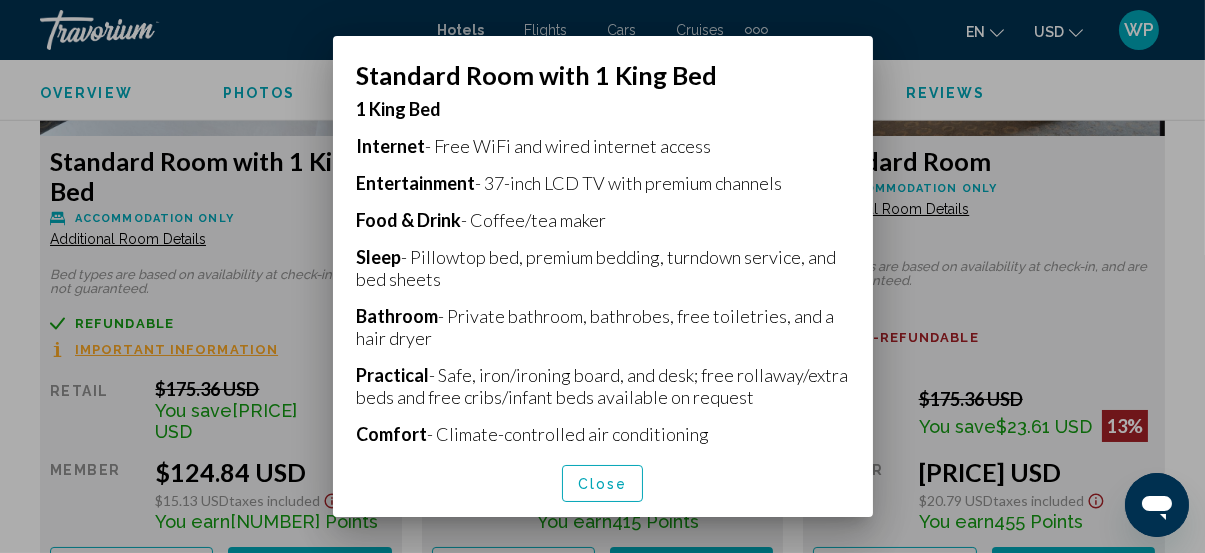 click at bounding box center [602, 276] 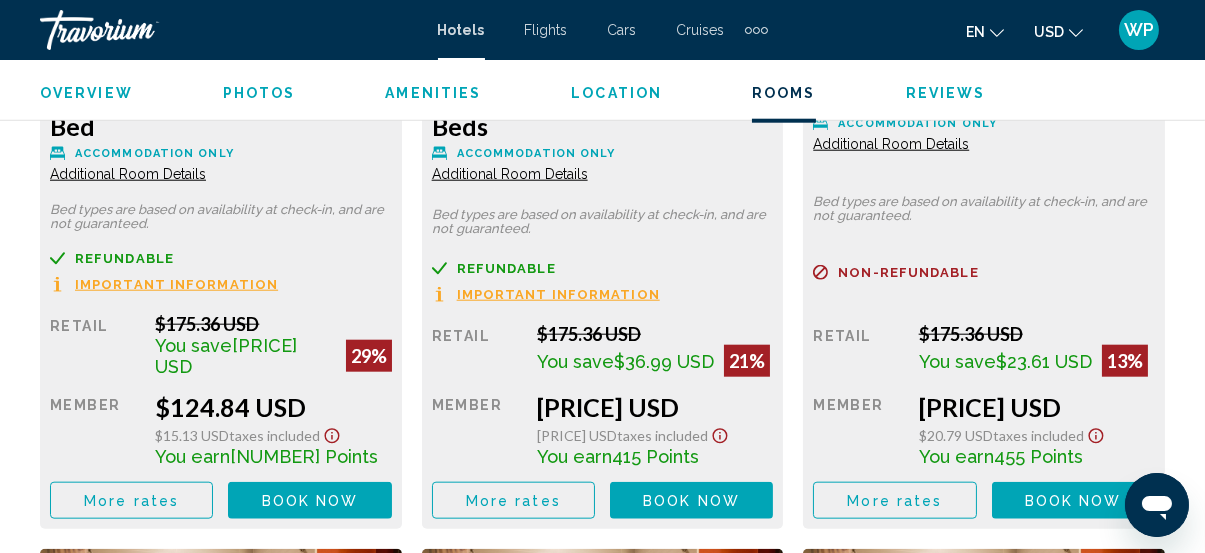 scroll, scrollTop: 3386, scrollLeft: 0, axis: vertical 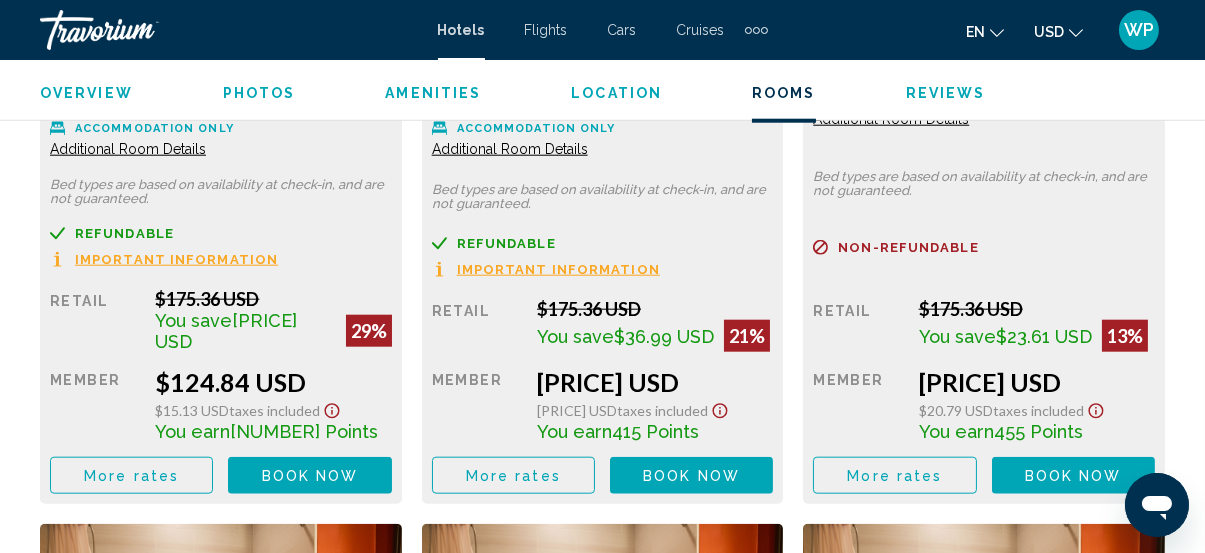 click on "Refundable" at bounding box center (124, 233) 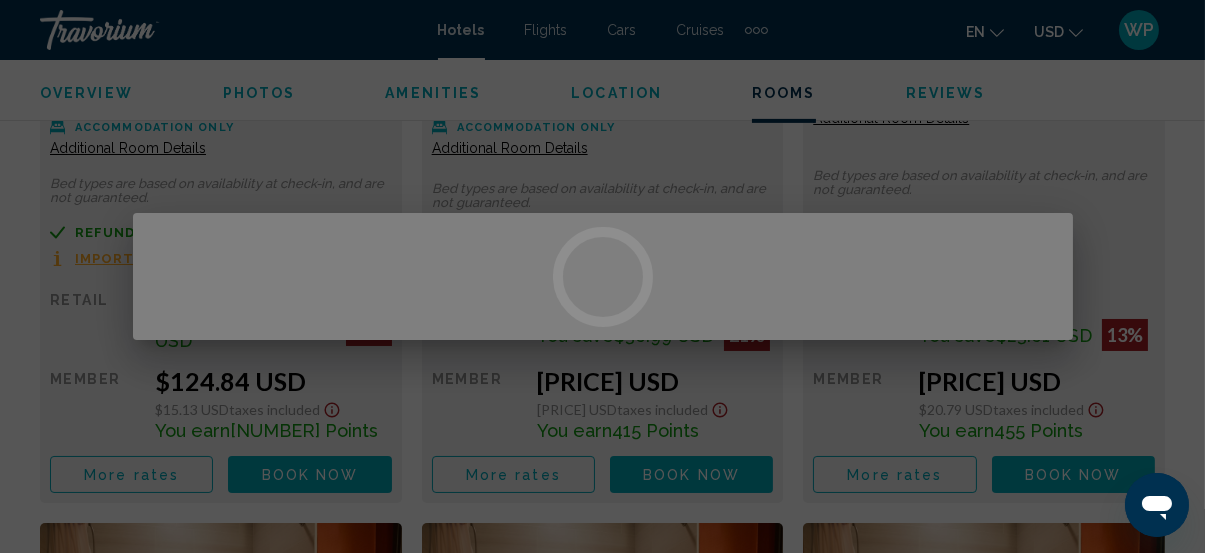 scroll, scrollTop: 0, scrollLeft: 0, axis: both 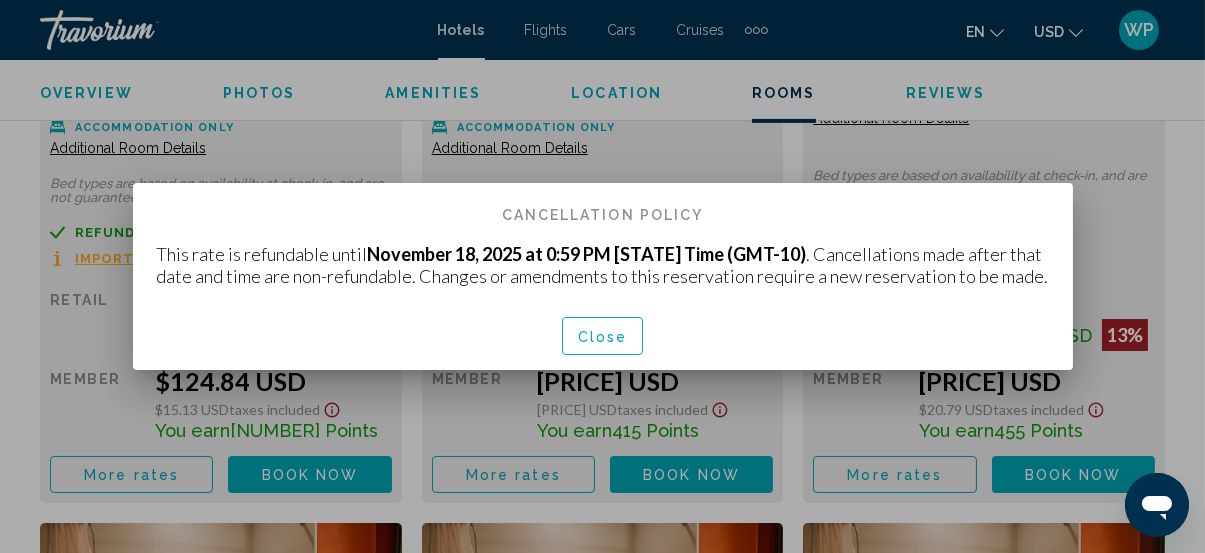 click on "Close" at bounding box center (603, 337) 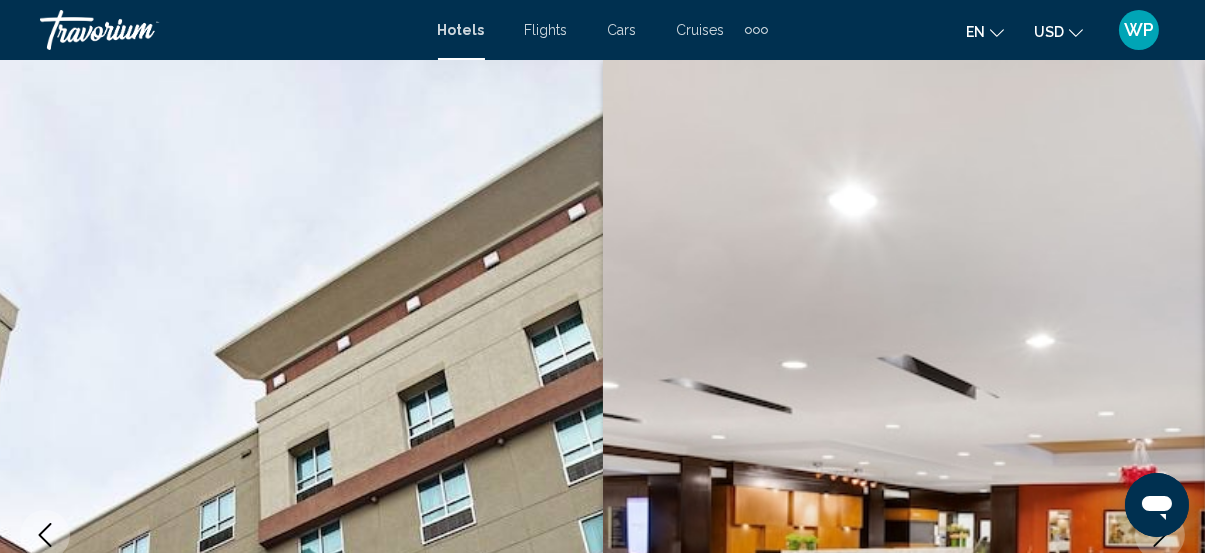 scroll, scrollTop: 3386, scrollLeft: 0, axis: vertical 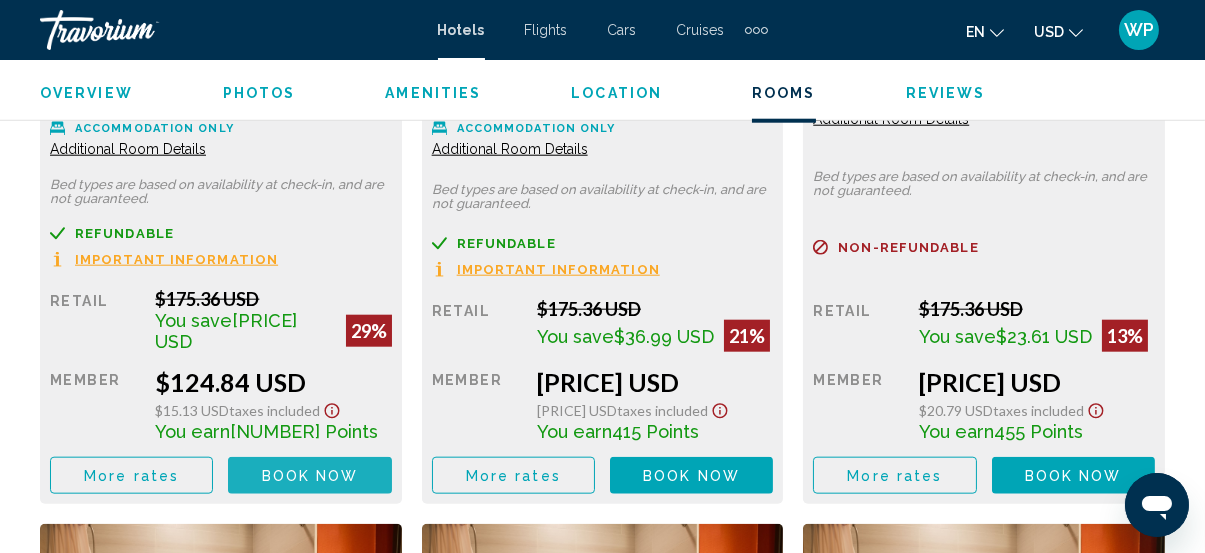 click on "Book now" at bounding box center [310, 476] 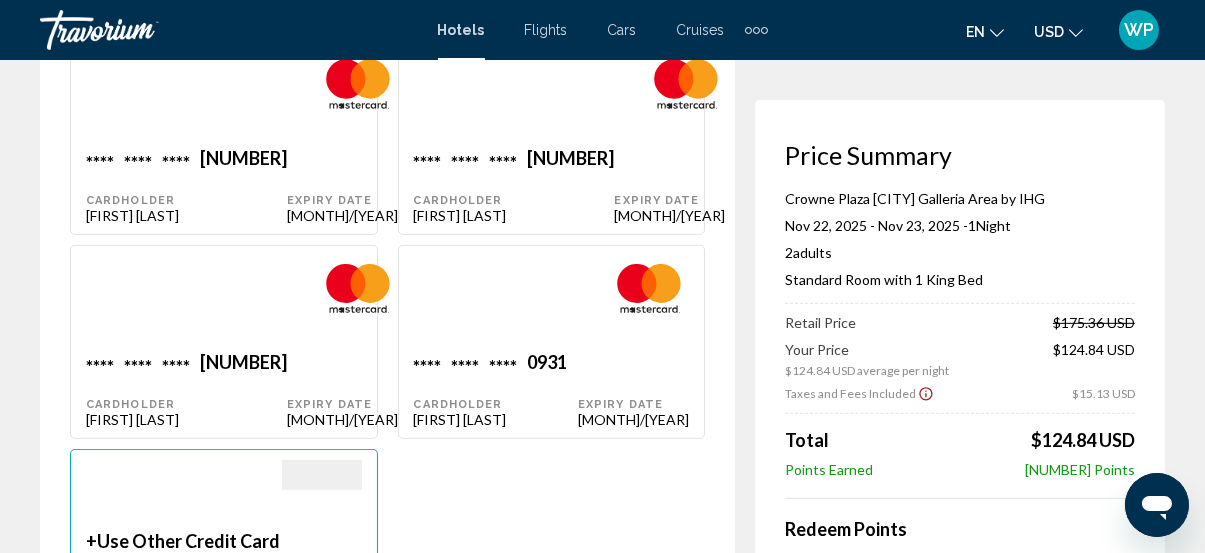 scroll, scrollTop: 1727, scrollLeft: 0, axis: vertical 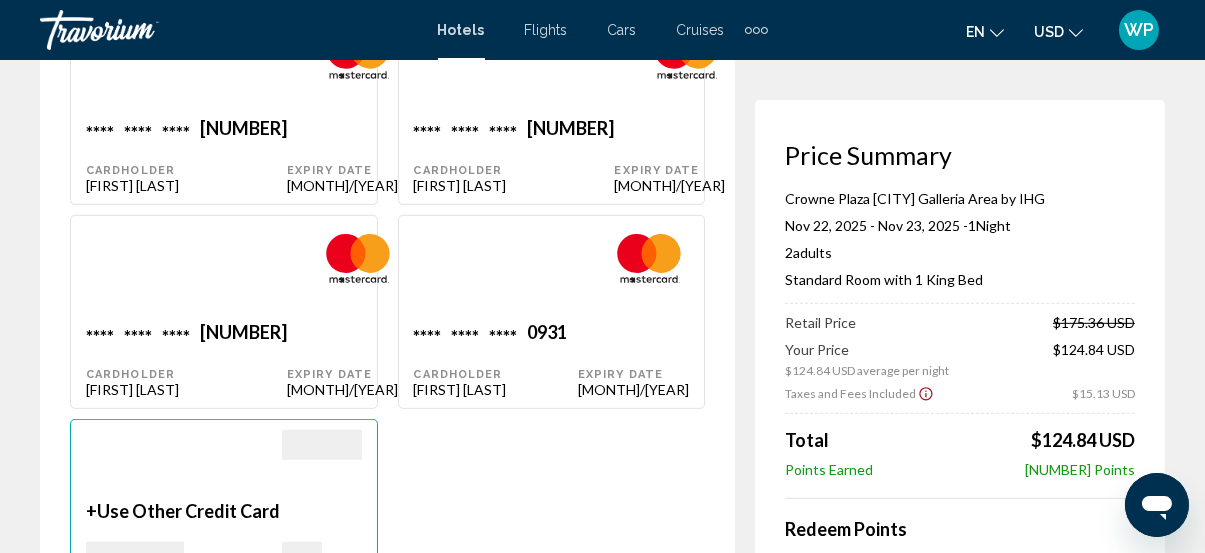 click on "0931" at bounding box center (243, 130) 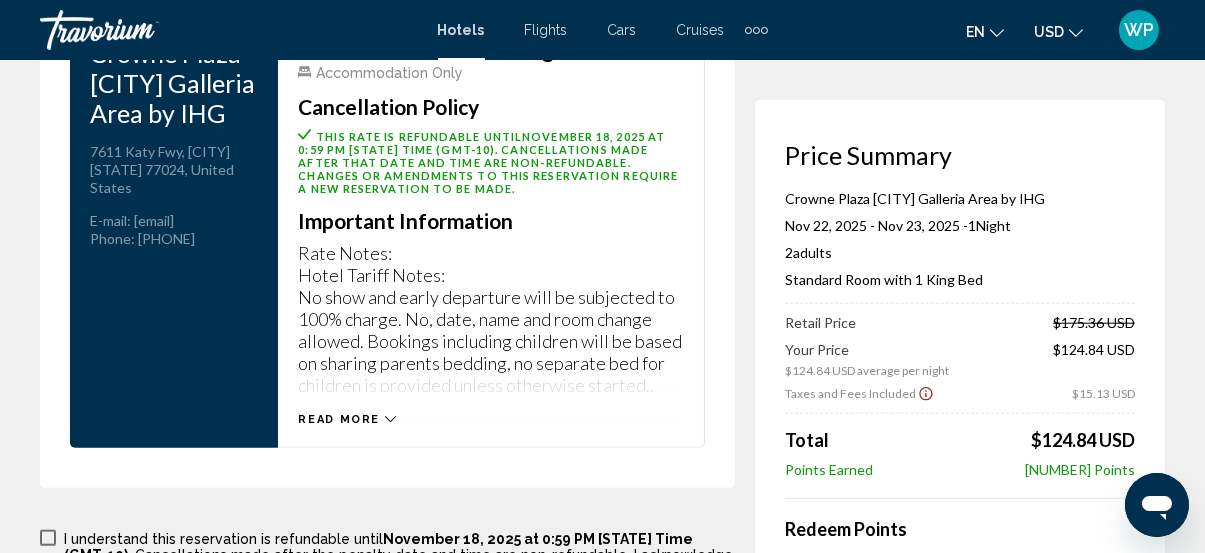 scroll, scrollTop: 3363, scrollLeft: 0, axis: vertical 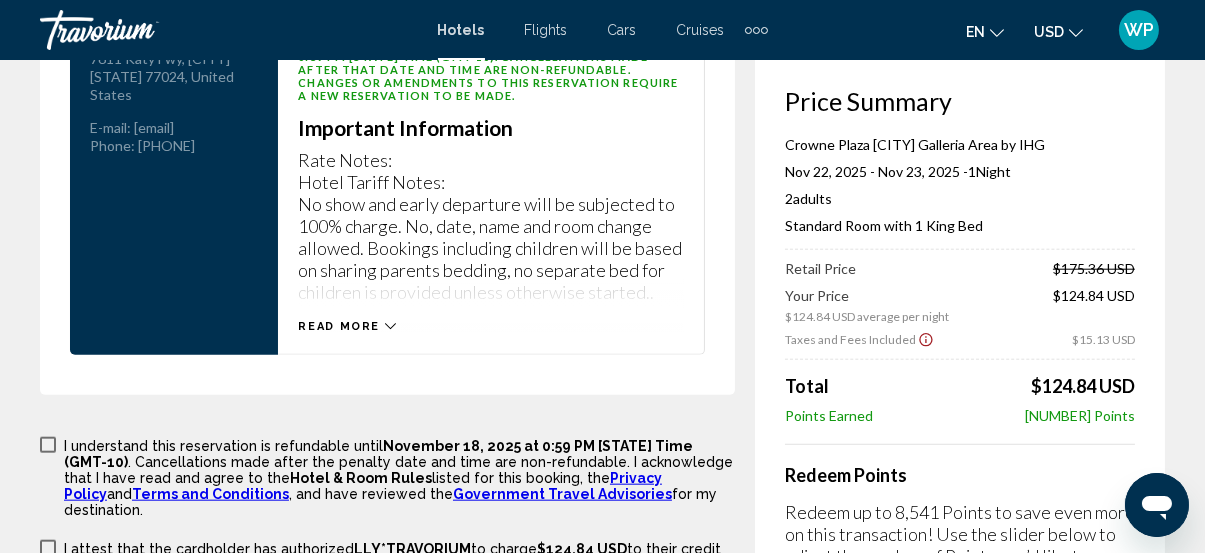 click on "Read more" at bounding box center [347, 326] 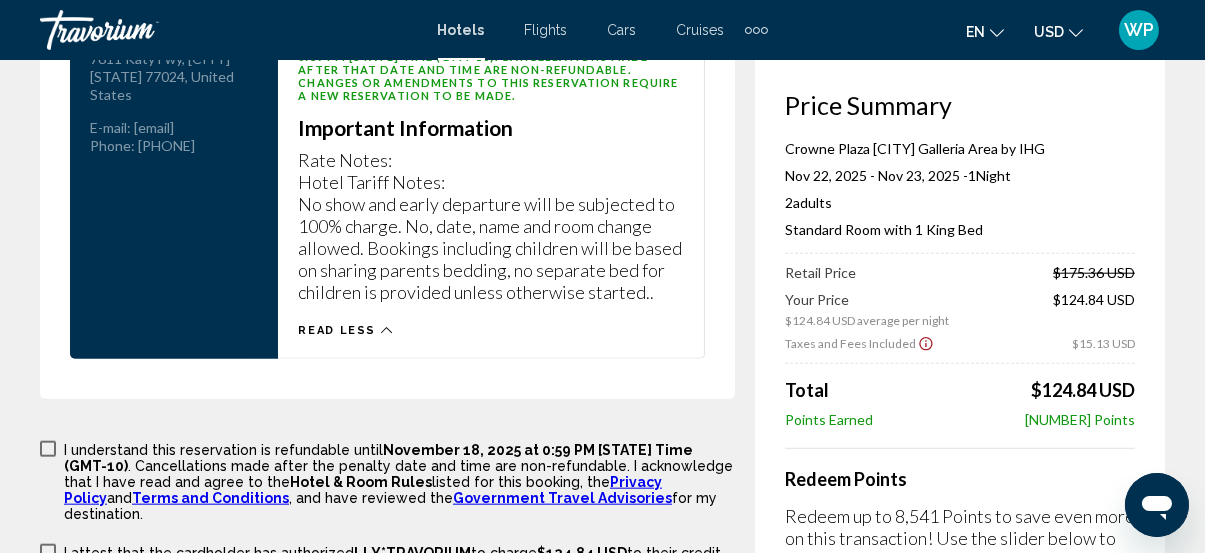scroll, scrollTop: 3454, scrollLeft: 0, axis: vertical 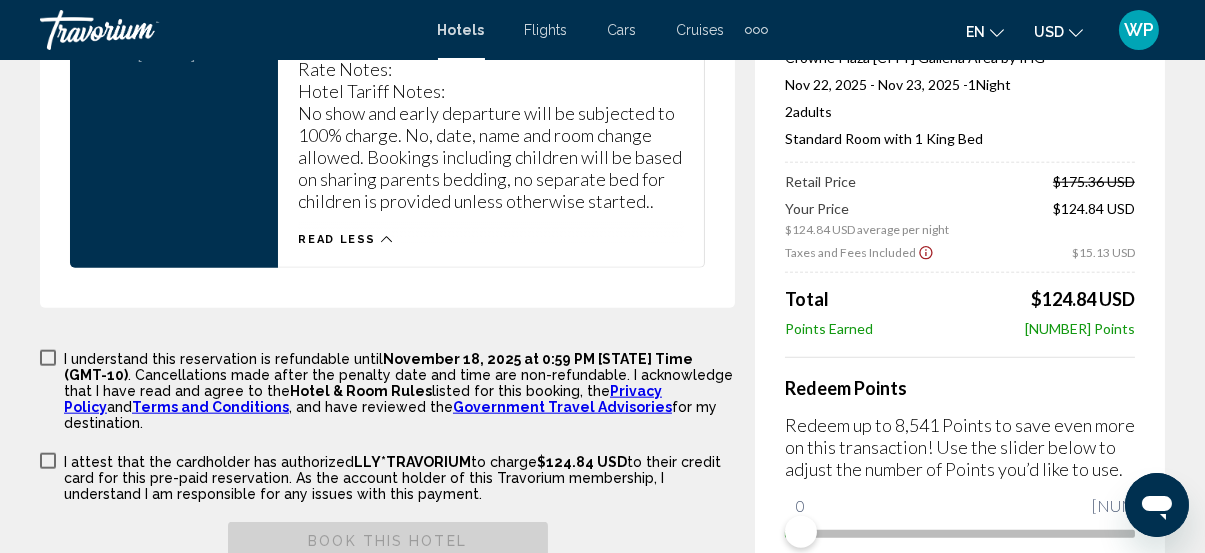 click at bounding box center [48, 358] 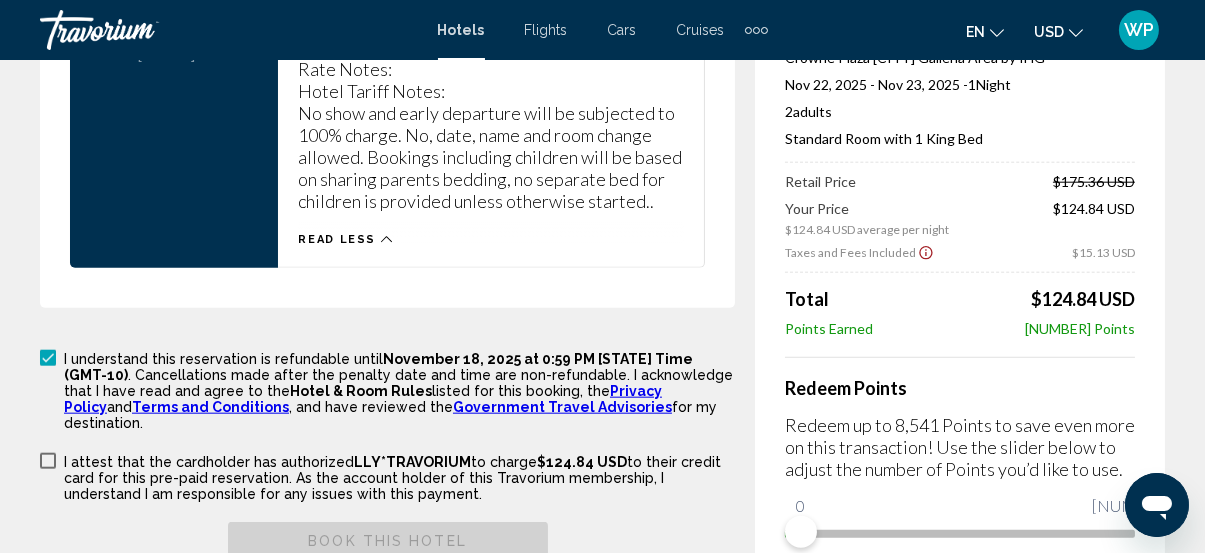click at bounding box center [48, 461] 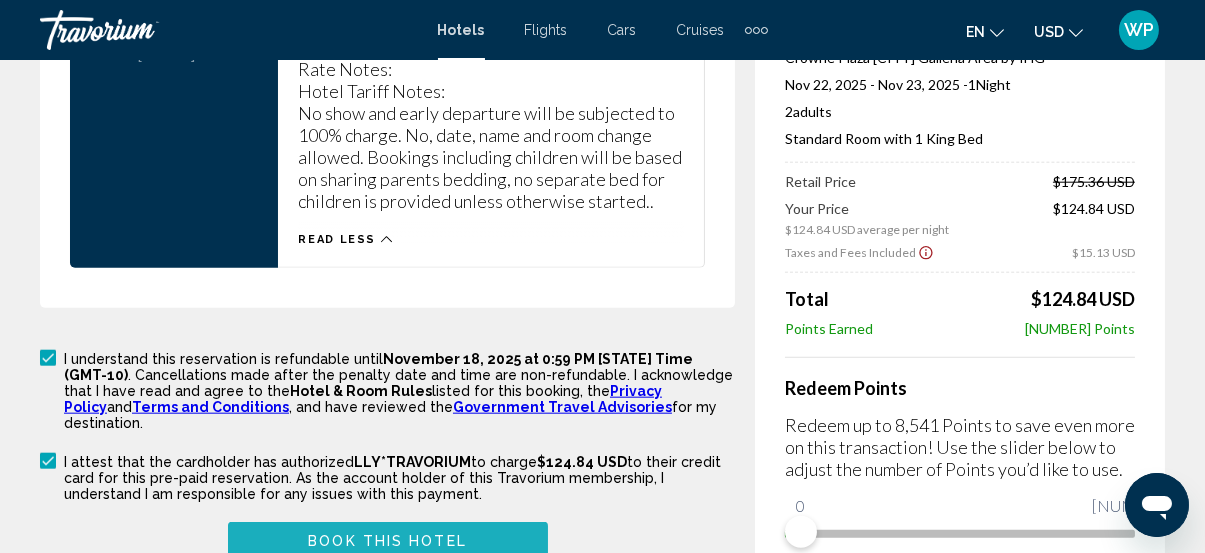 click on "Book this hotel" at bounding box center [387, 541] 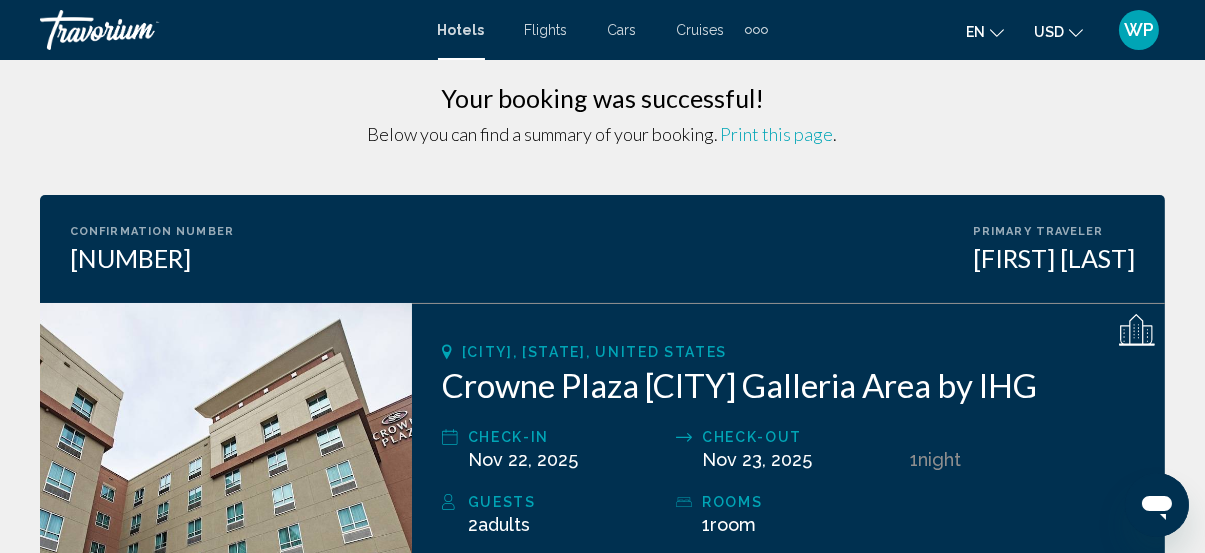 scroll, scrollTop: 0, scrollLeft: 0, axis: both 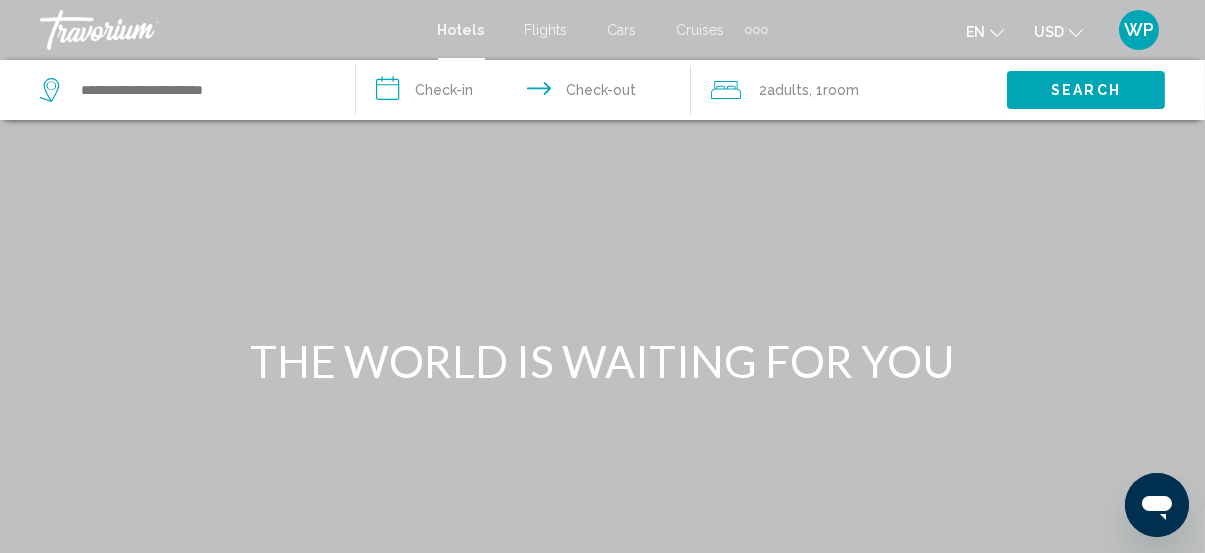 click at bounding box center [748, 30] 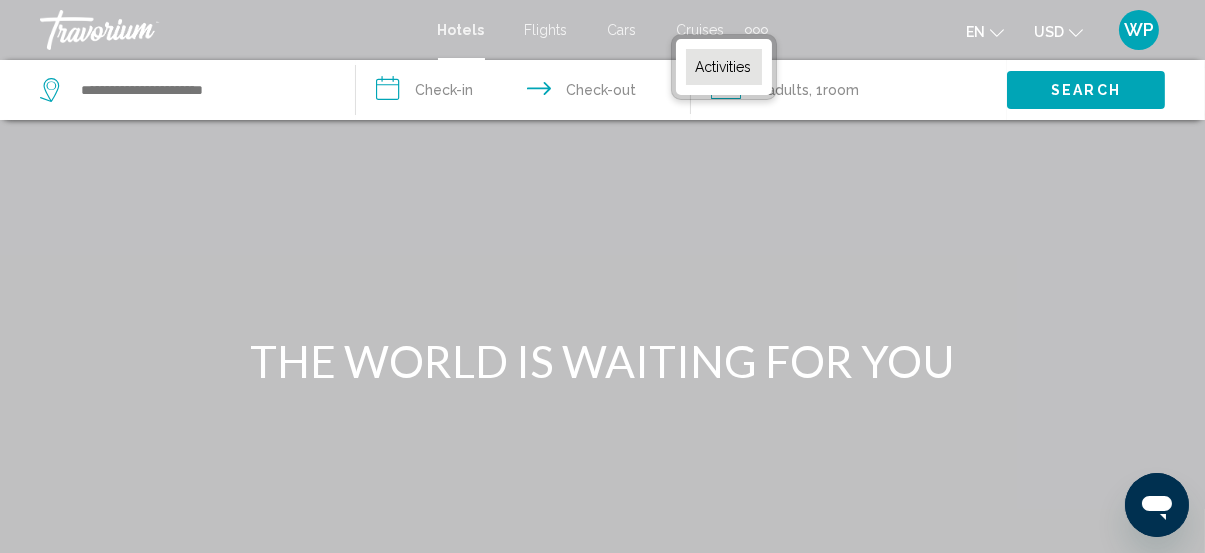 click on "Activities" at bounding box center [724, 67] 